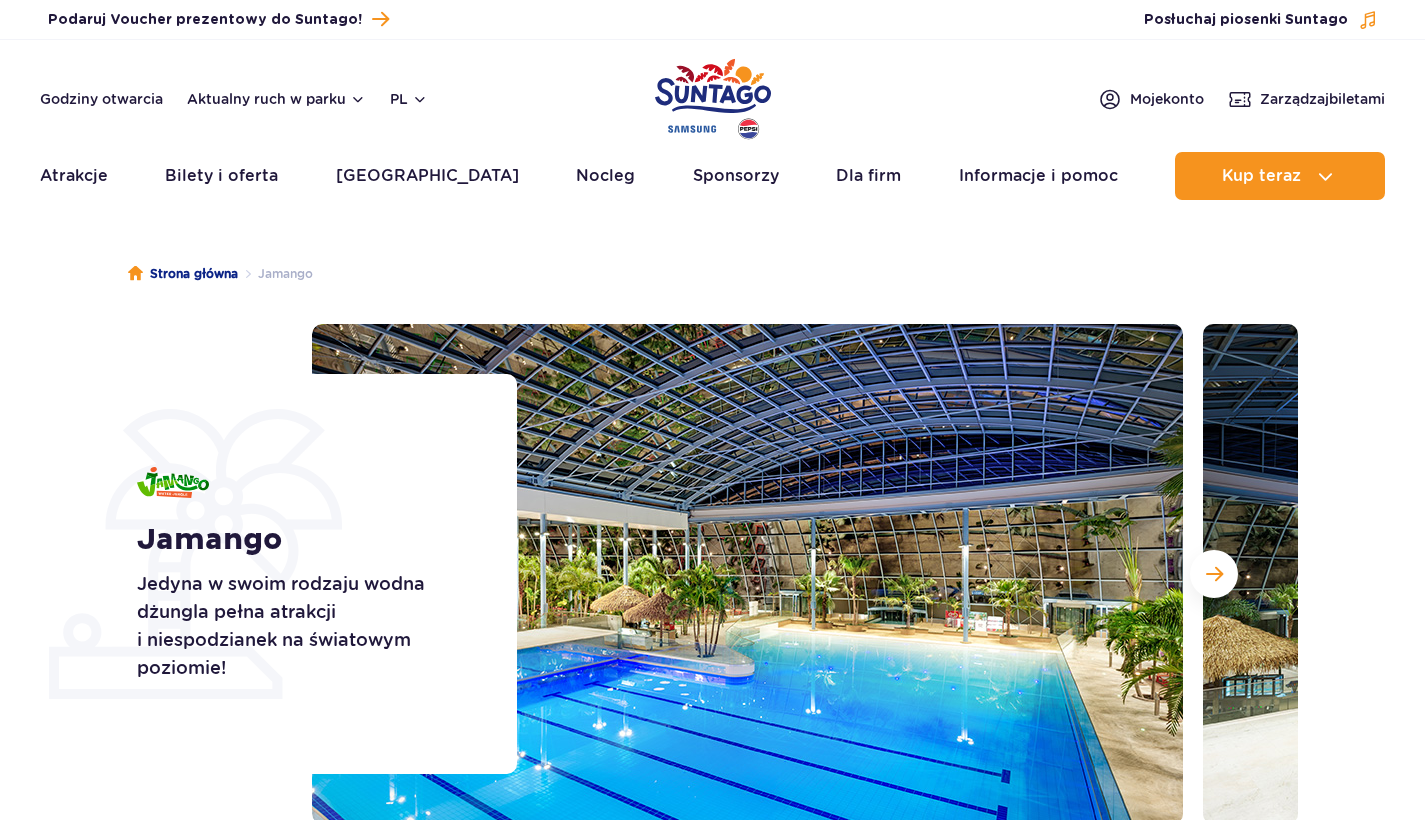 scroll, scrollTop: 0, scrollLeft: 0, axis: both 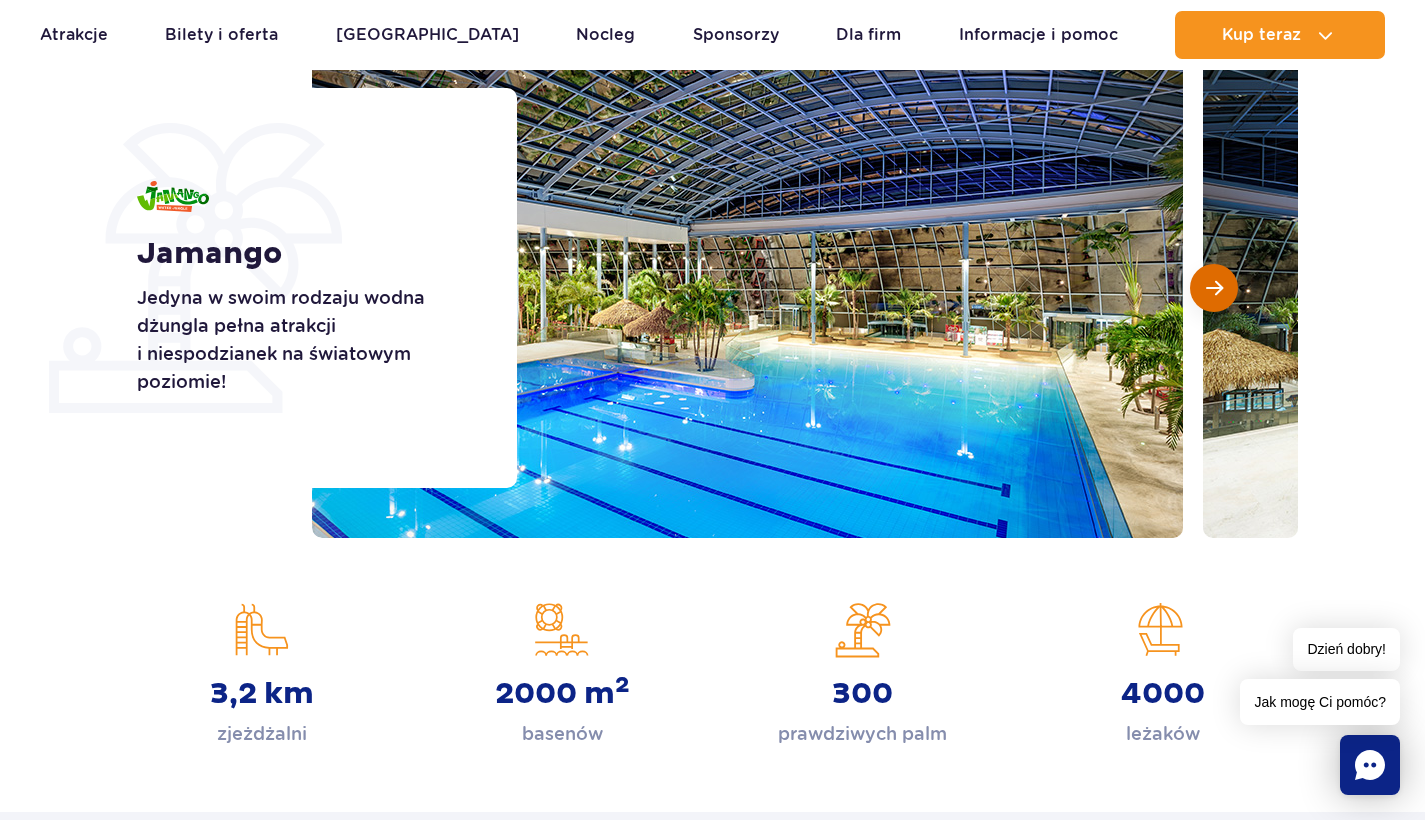 click at bounding box center [1214, 288] 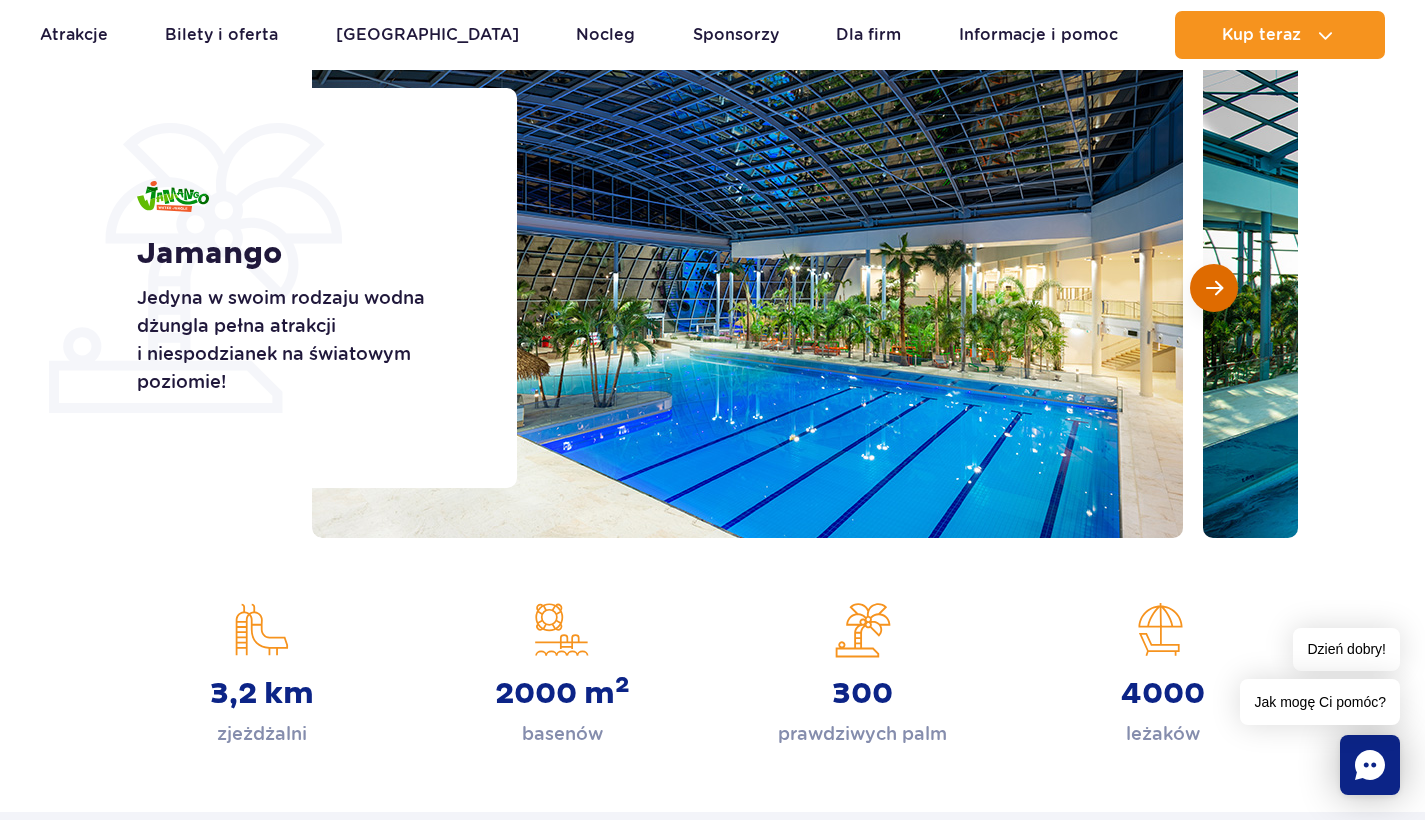 click at bounding box center [1214, 288] 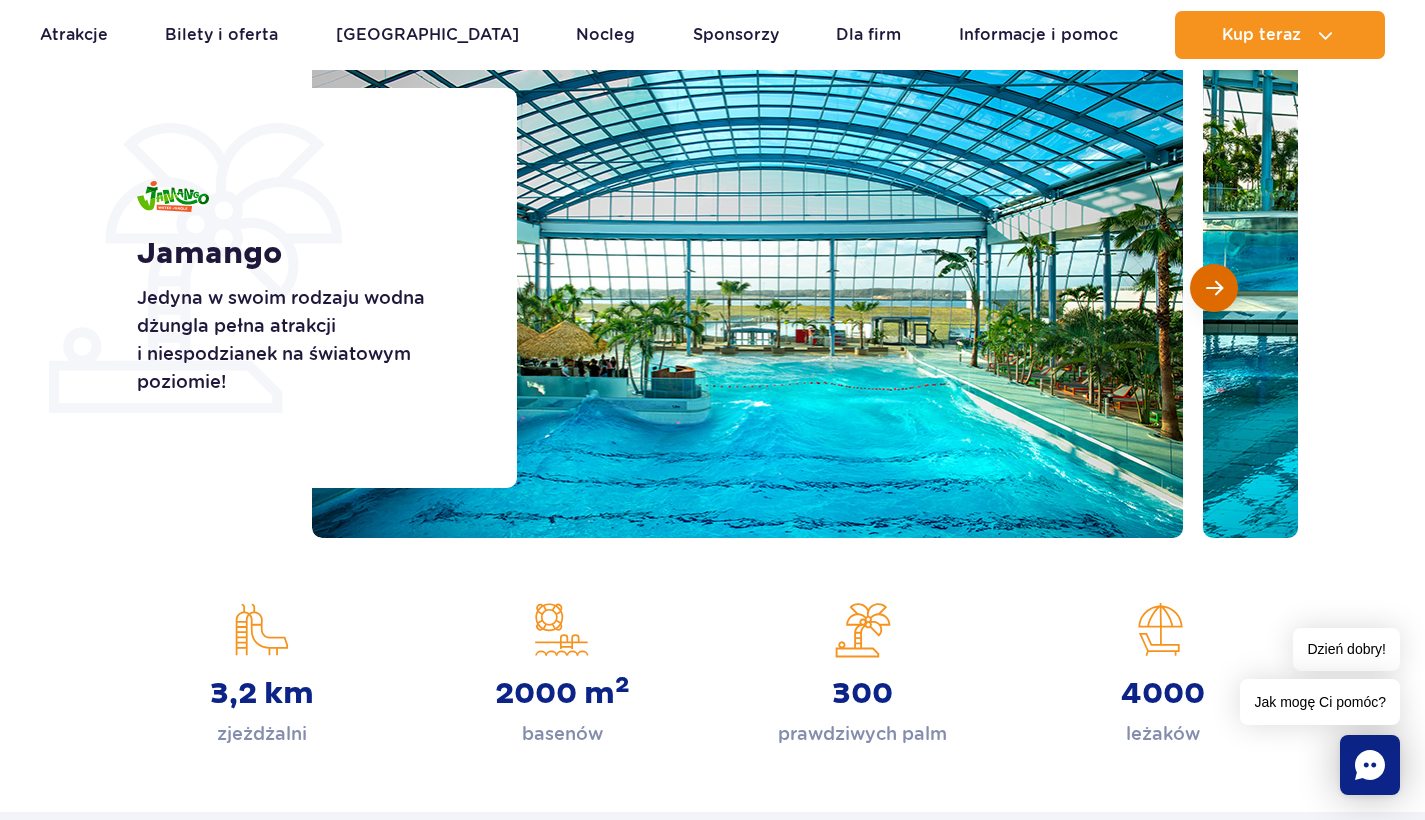 click at bounding box center (1214, 288) 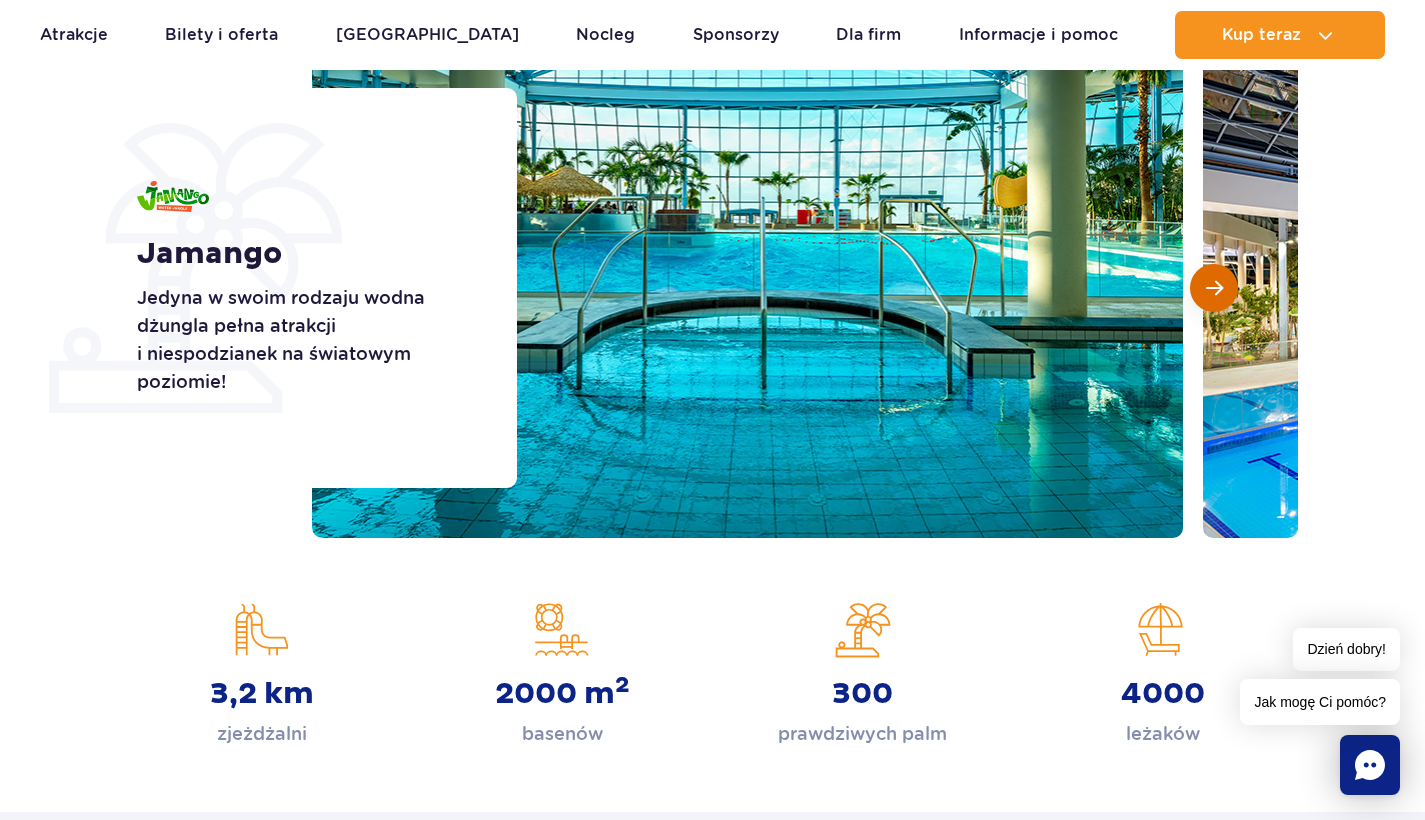 click at bounding box center [1214, 288] 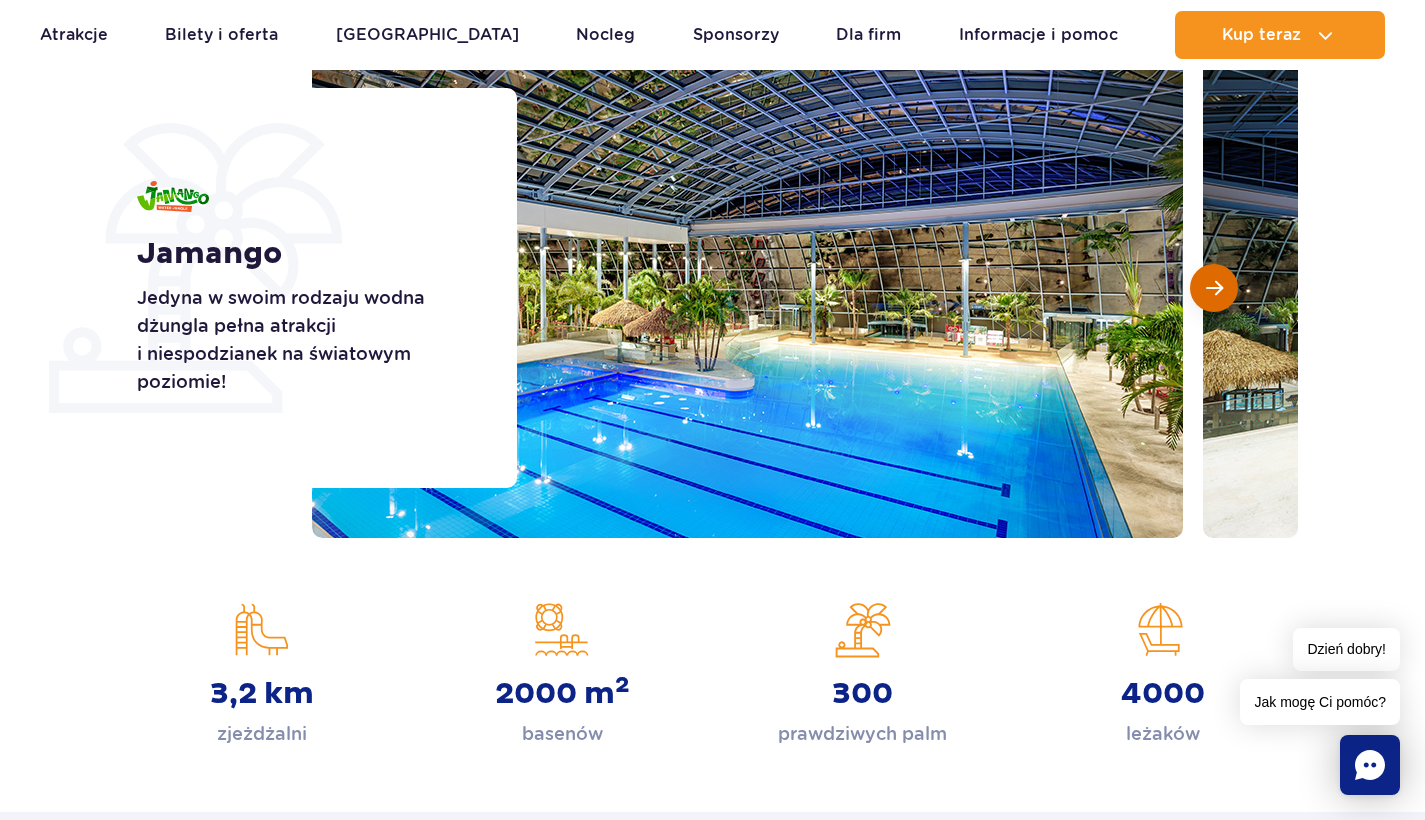 click at bounding box center [1214, 288] 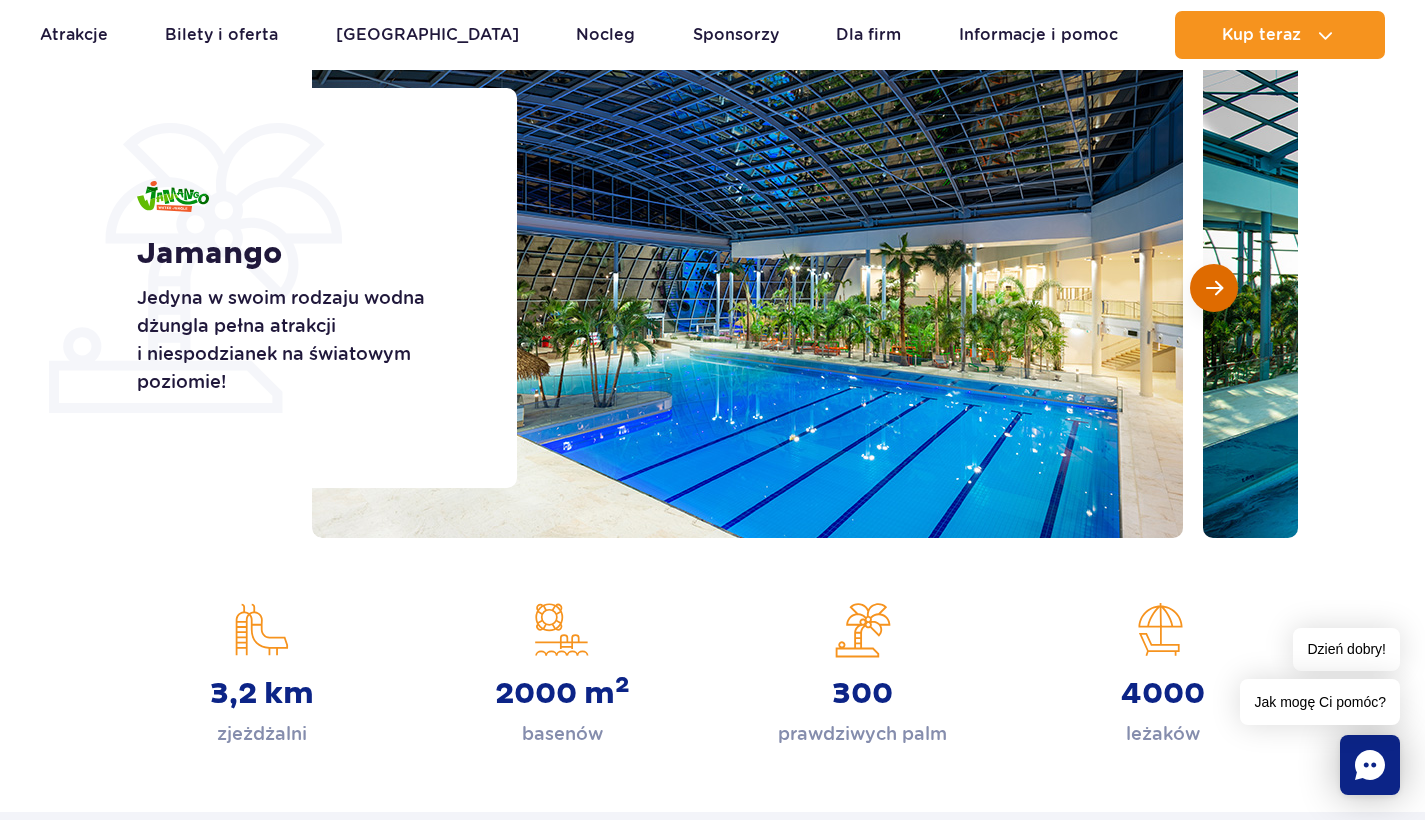 click at bounding box center (1214, 288) 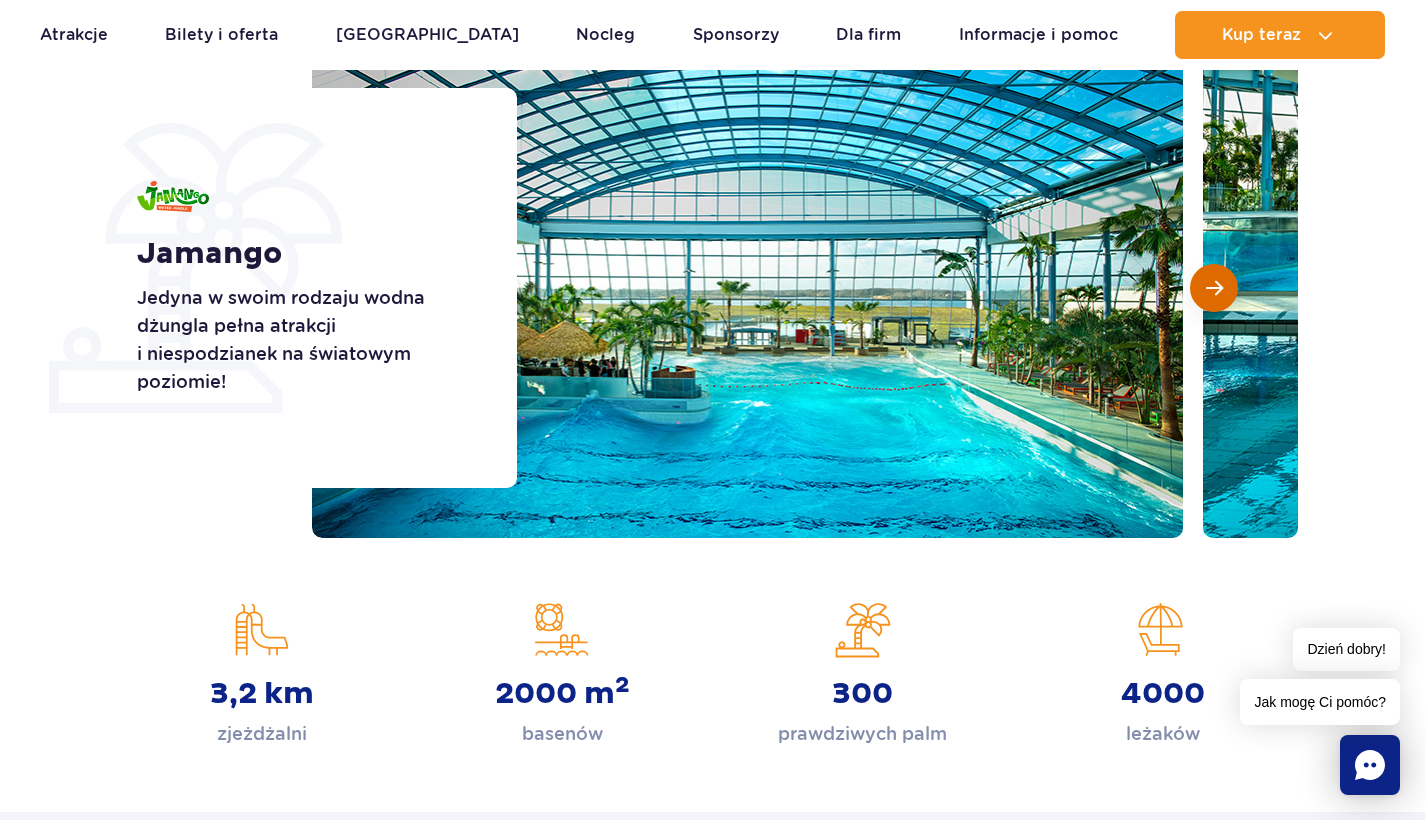 click at bounding box center (1214, 288) 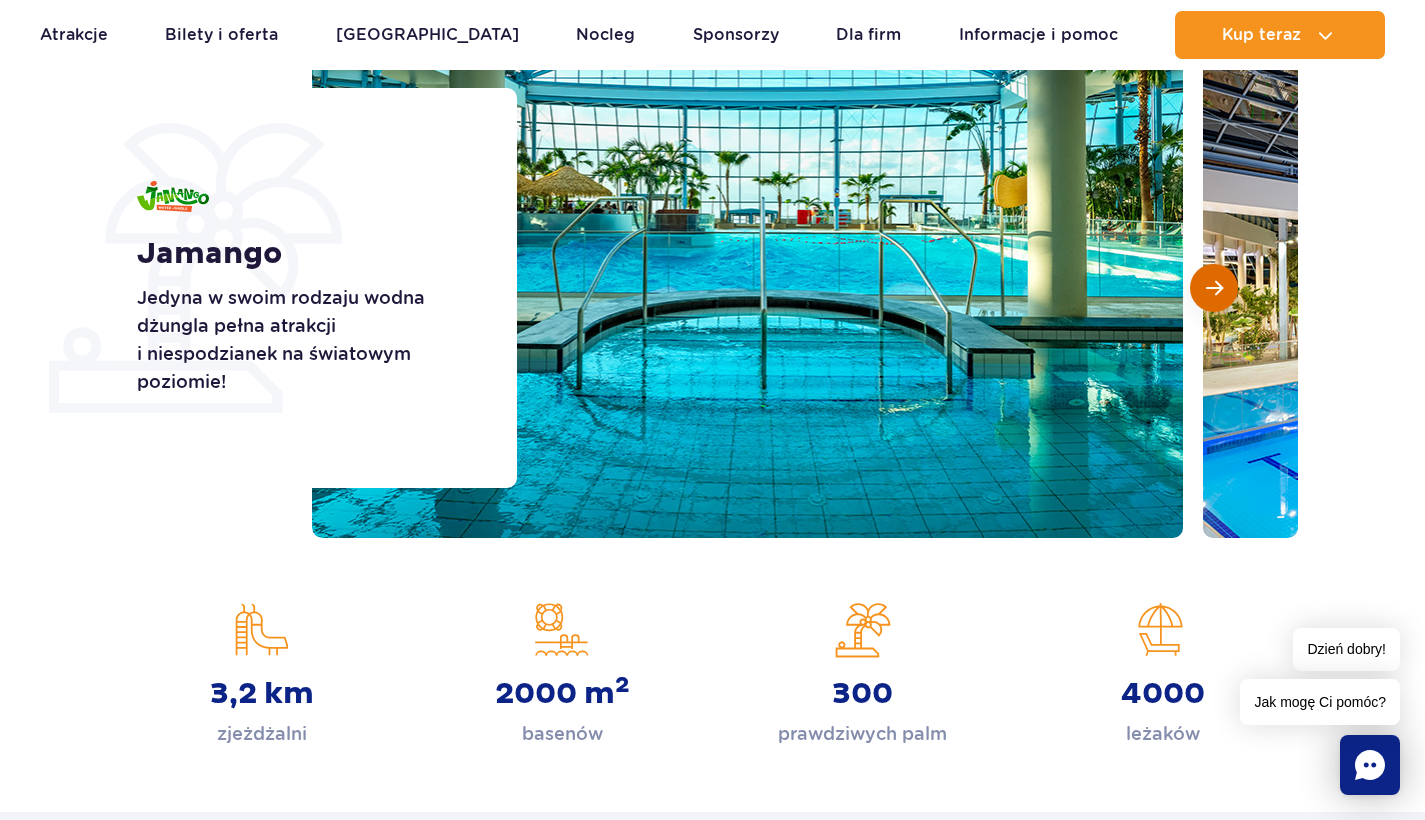click at bounding box center [1214, 288] 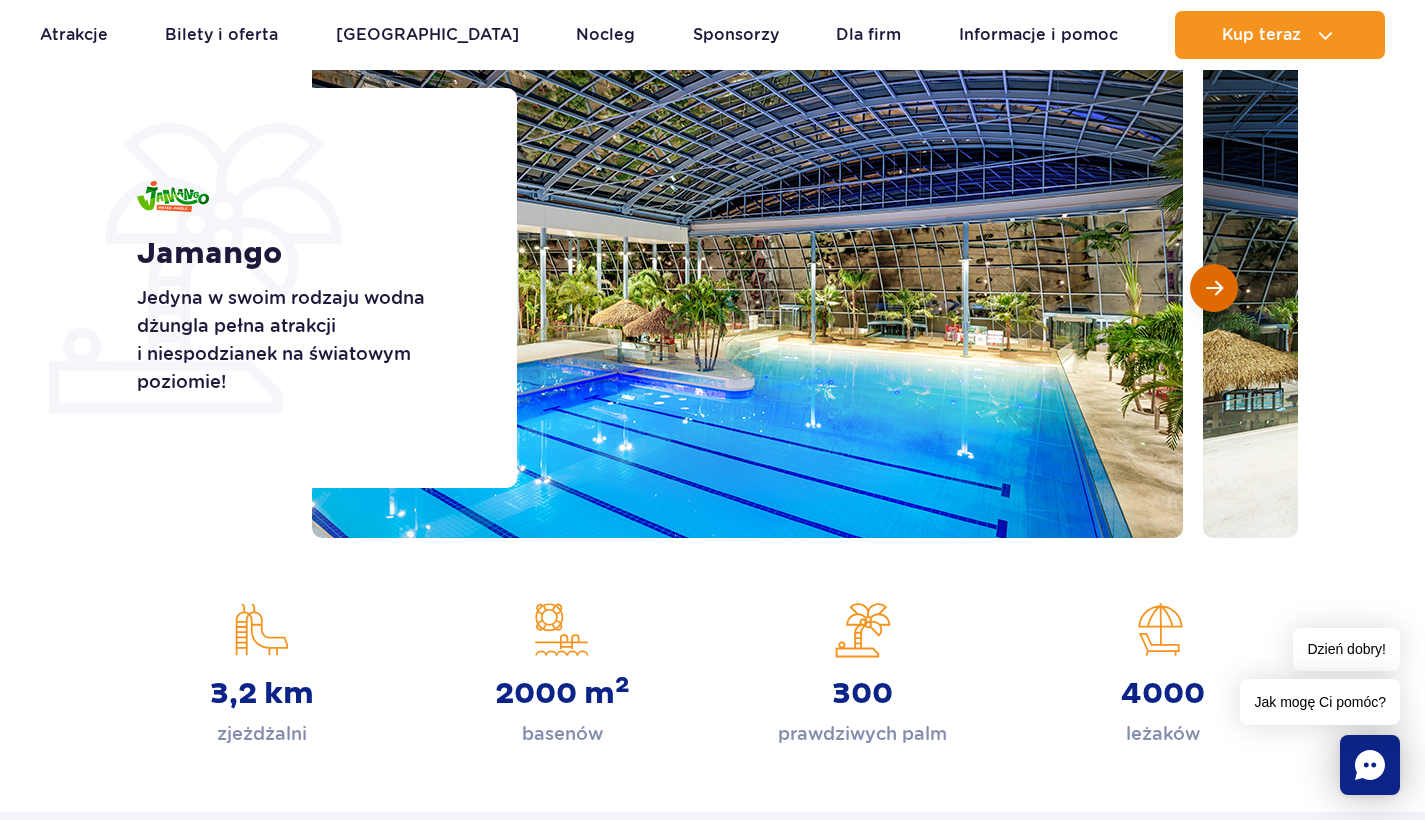 click at bounding box center (1214, 288) 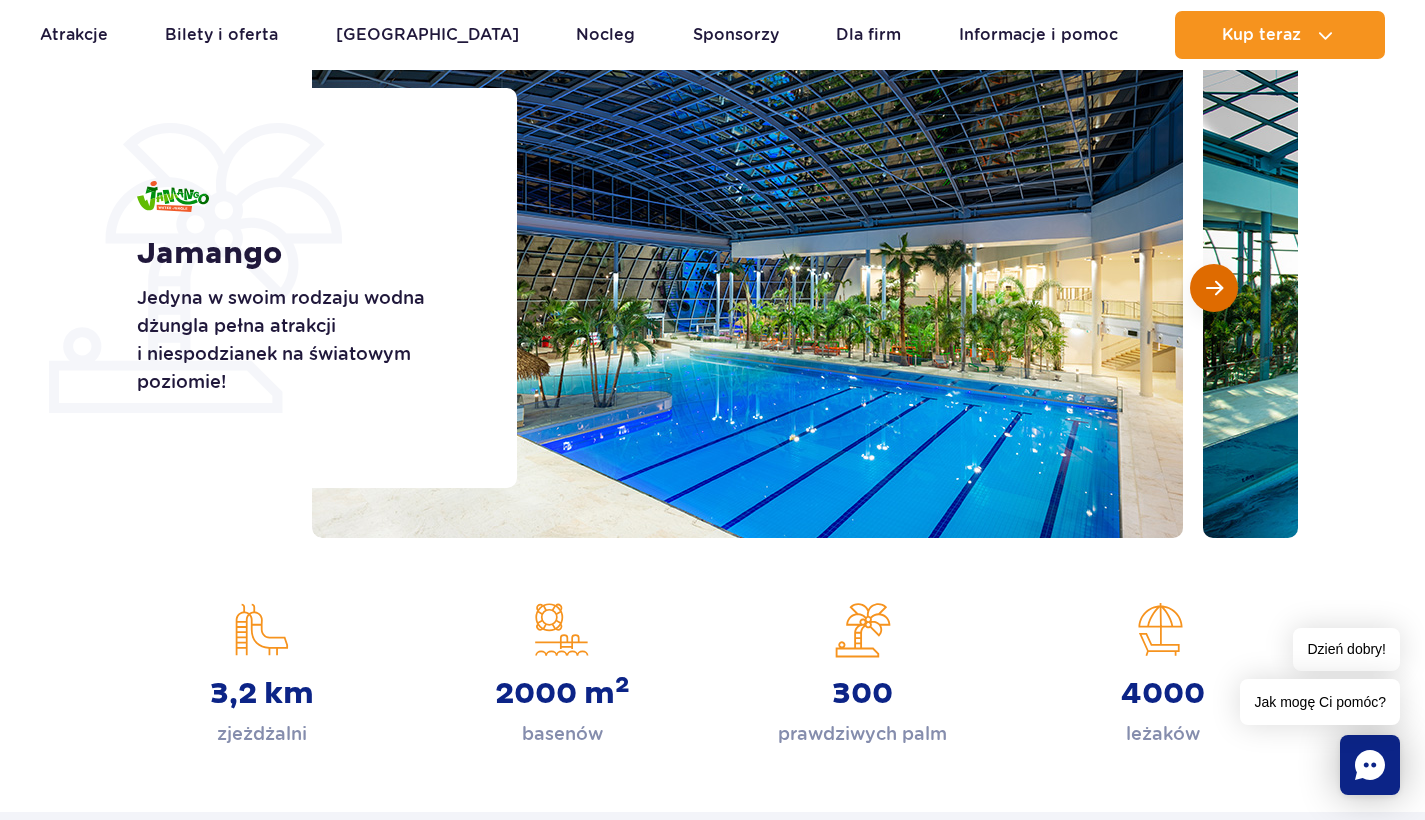 click at bounding box center [1214, 288] 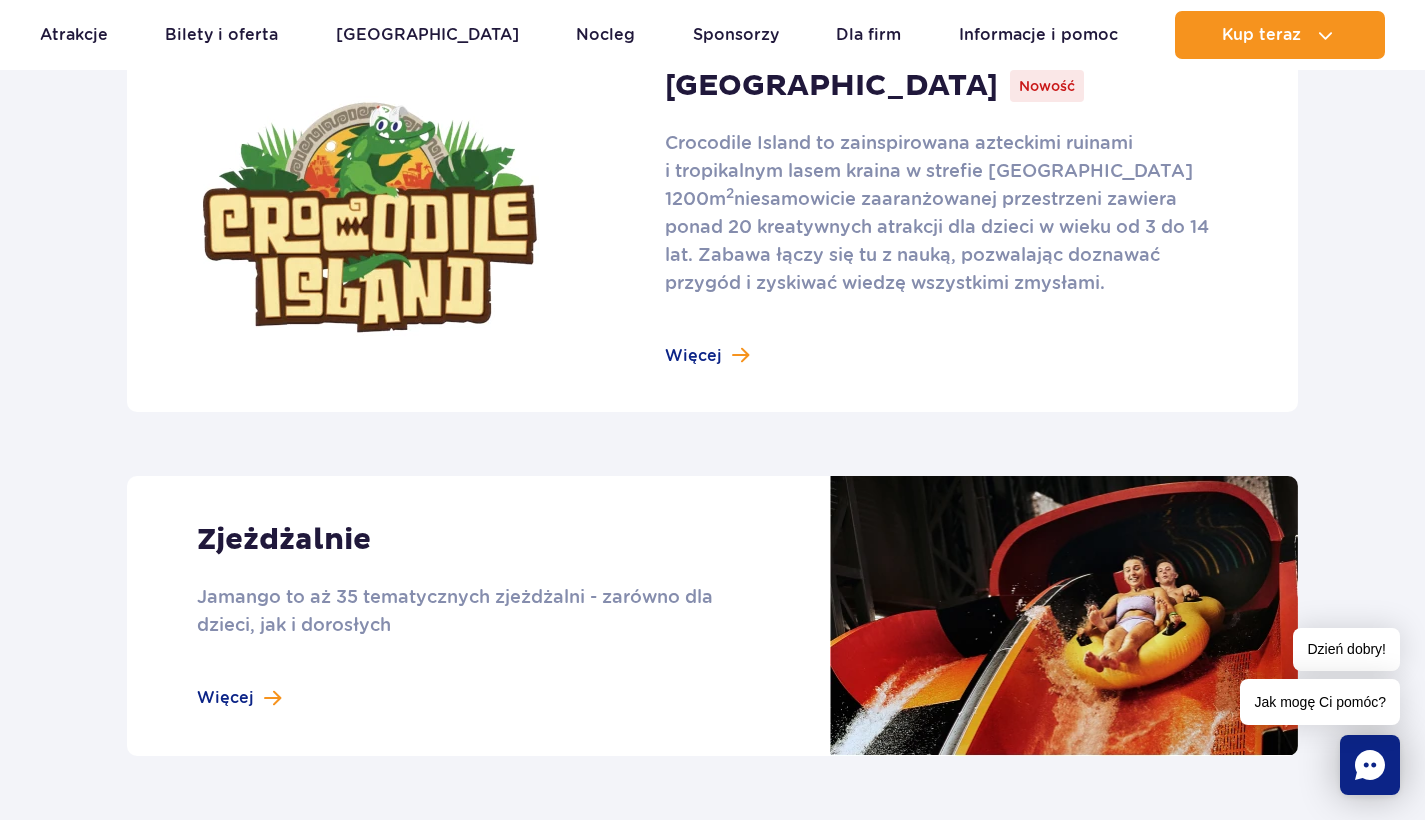 scroll, scrollTop: 1285, scrollLeft: 0, axis: vertical 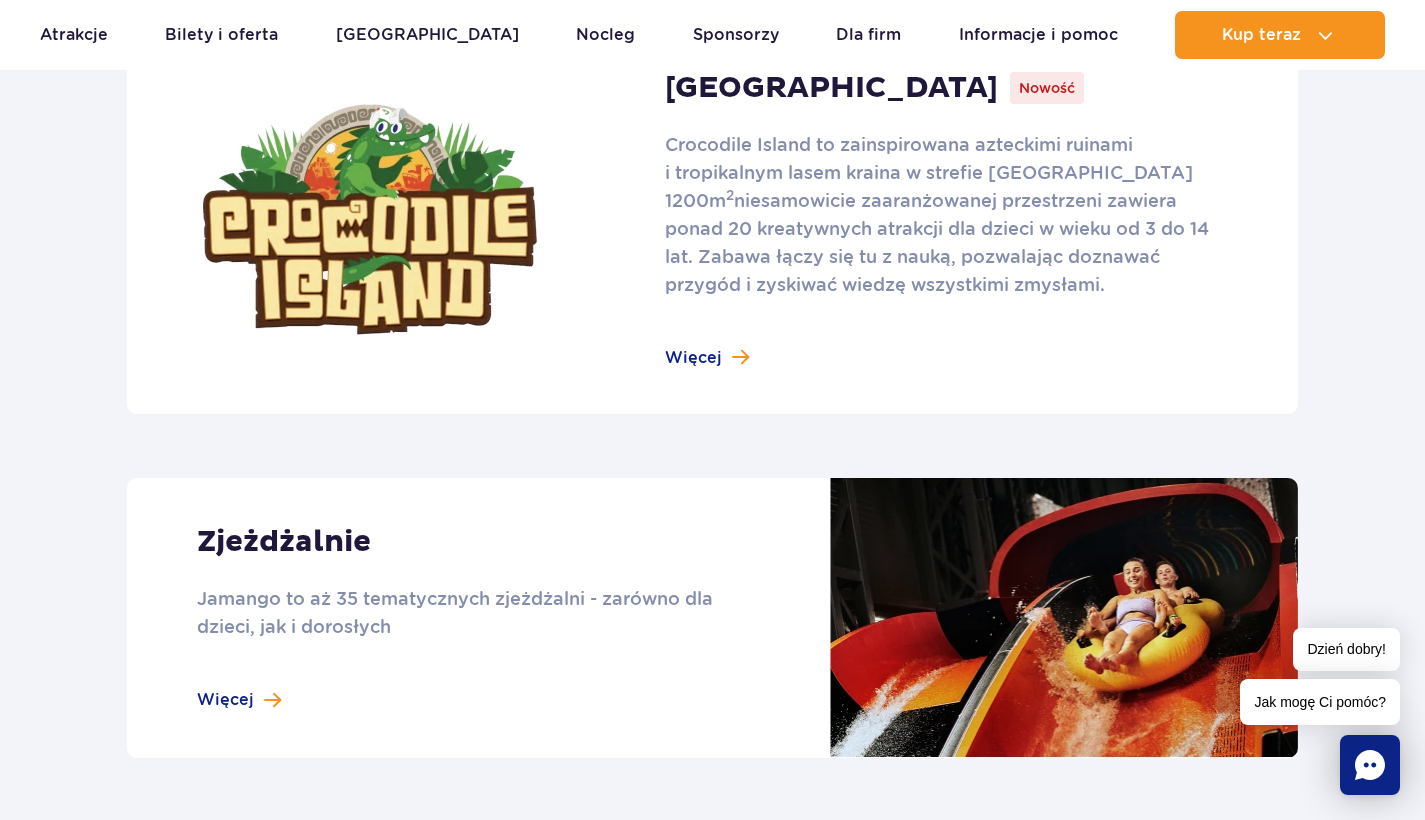 click at bounding box center [712, 219] 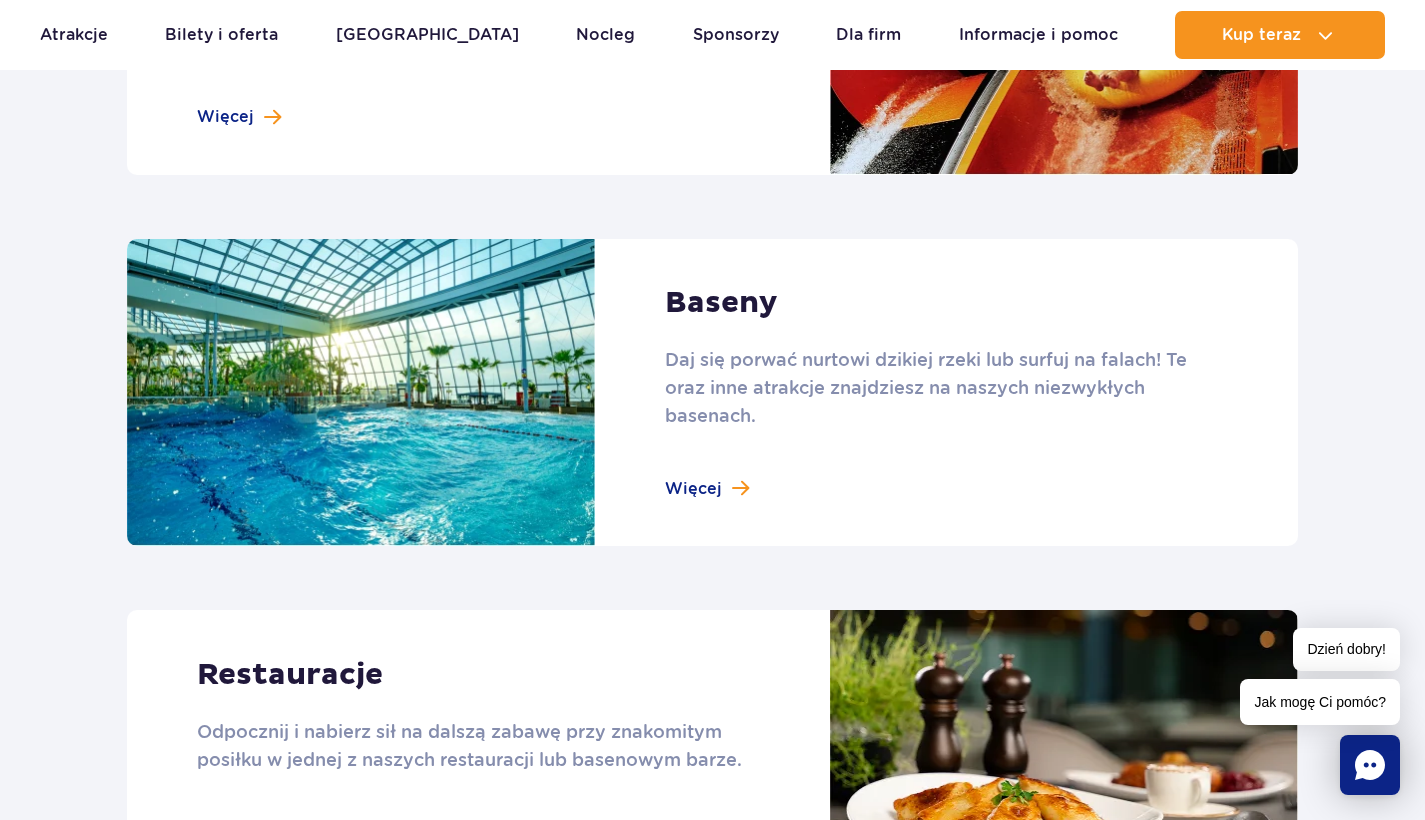 scroll, scrollTop: 1901, scrollLeft: 0, axis: vertical 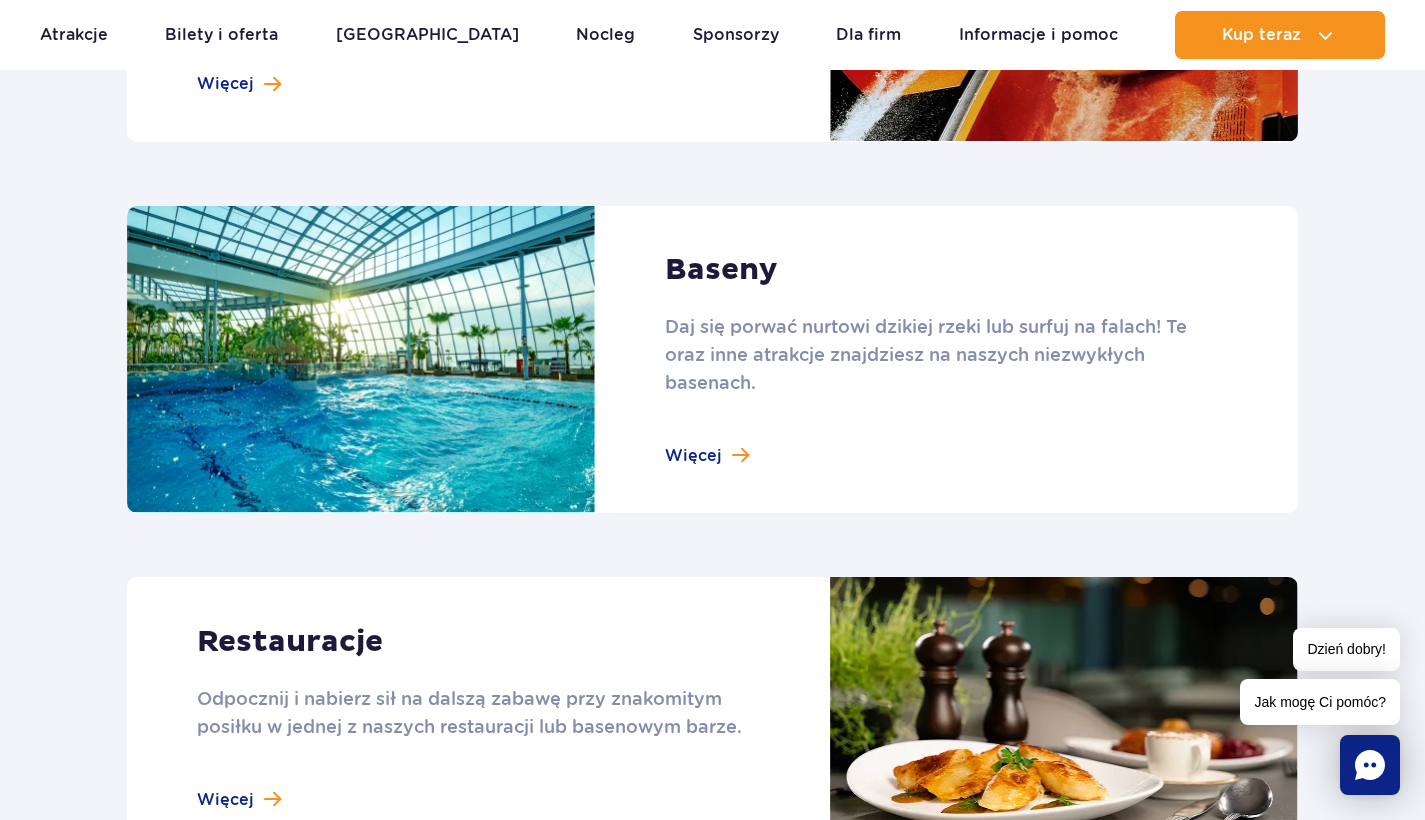 click at bounding box center (712, 360) 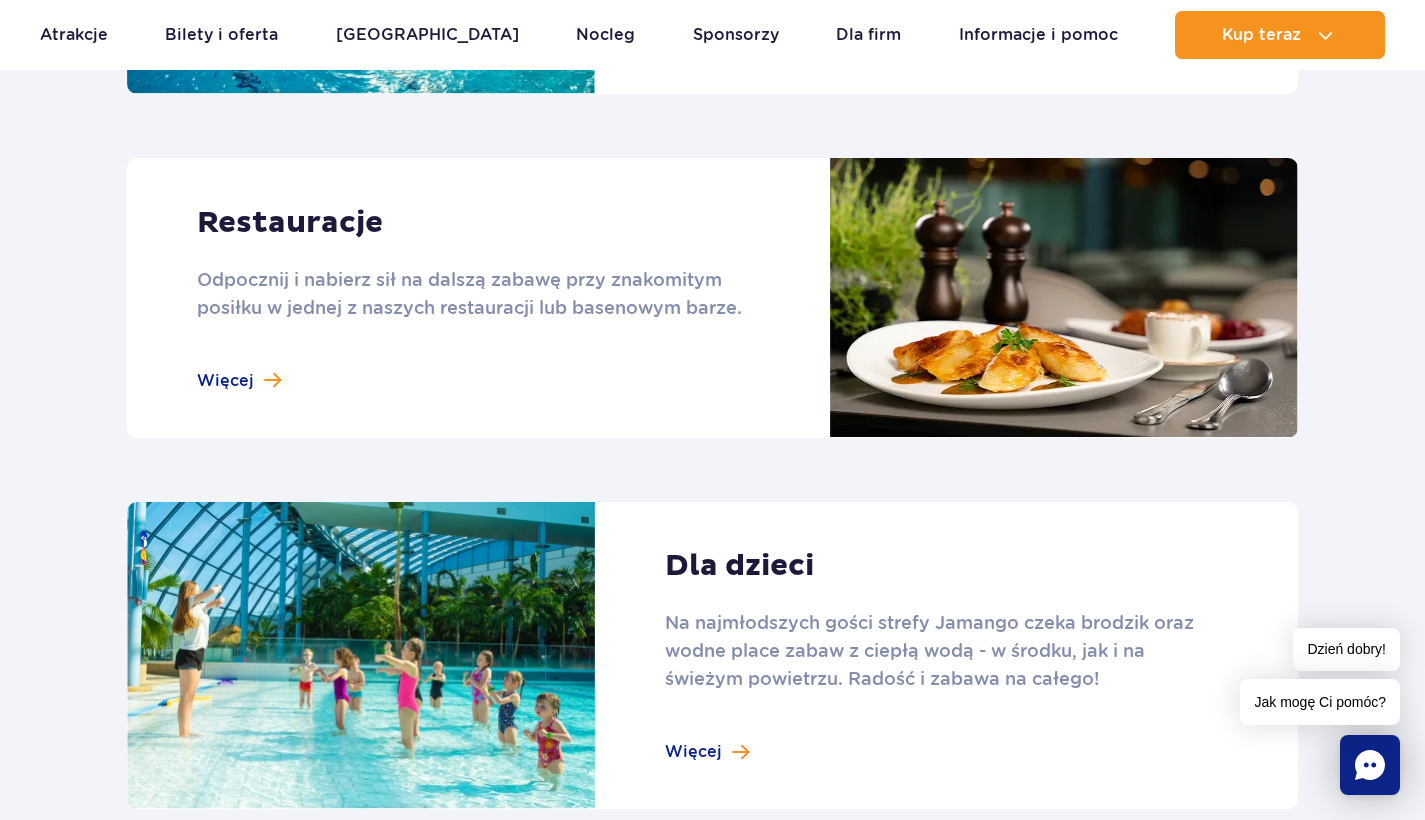 scroll, scrollTop: 2342, scrollLeft: 0, axis: vertical 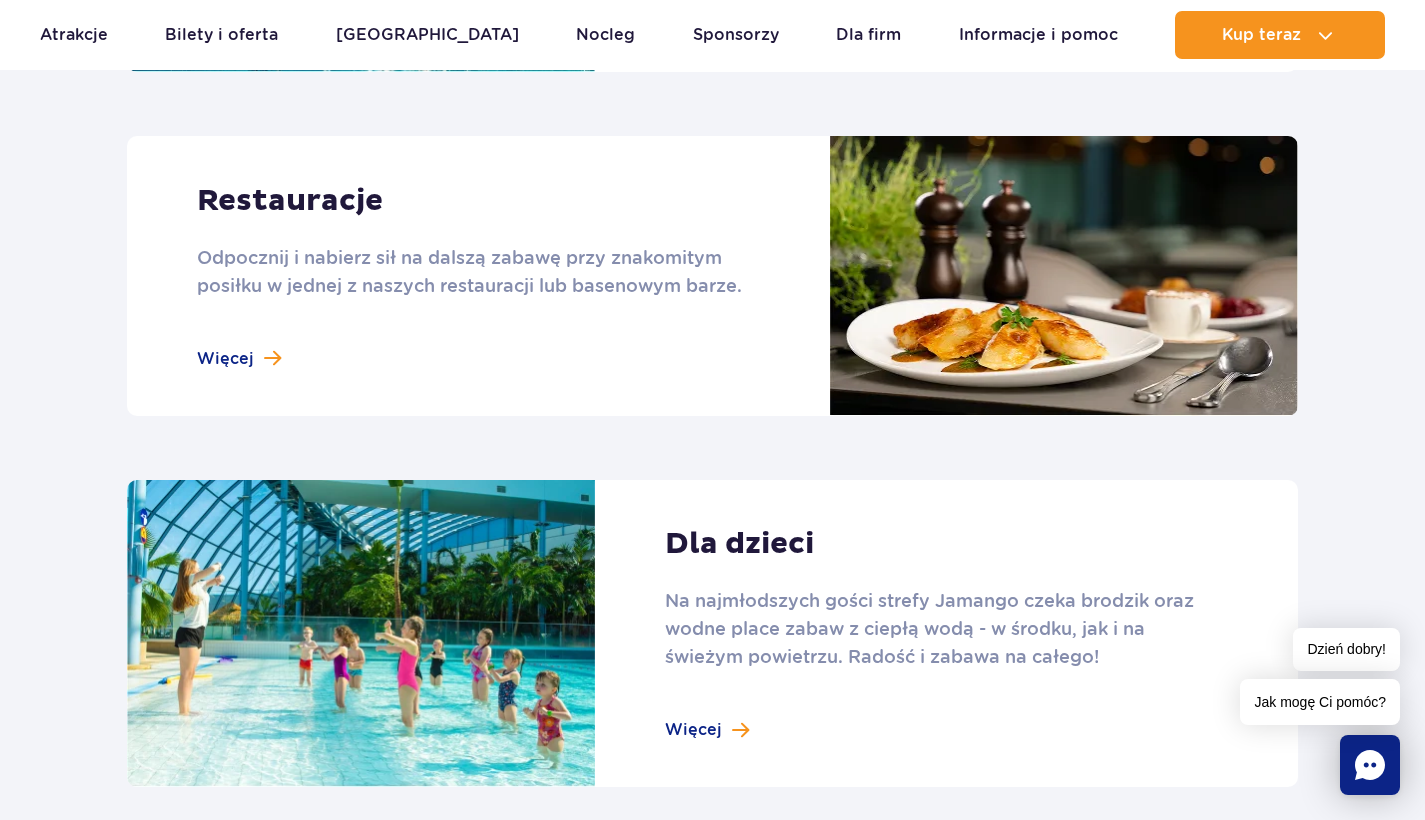 click at bounding box center (712, 276) 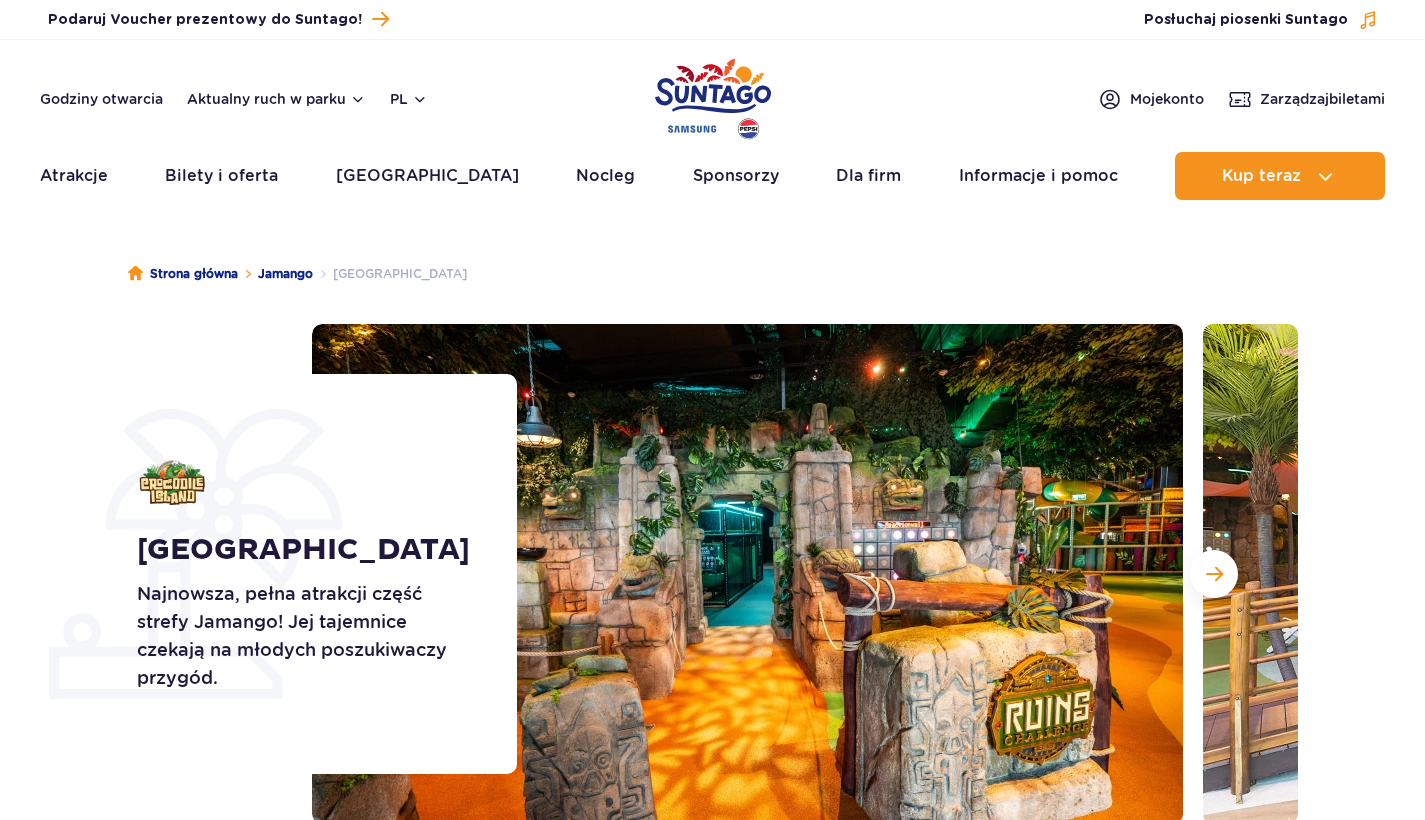 scroll, scrollTop: 0, scrollLeft: 0, axis: both 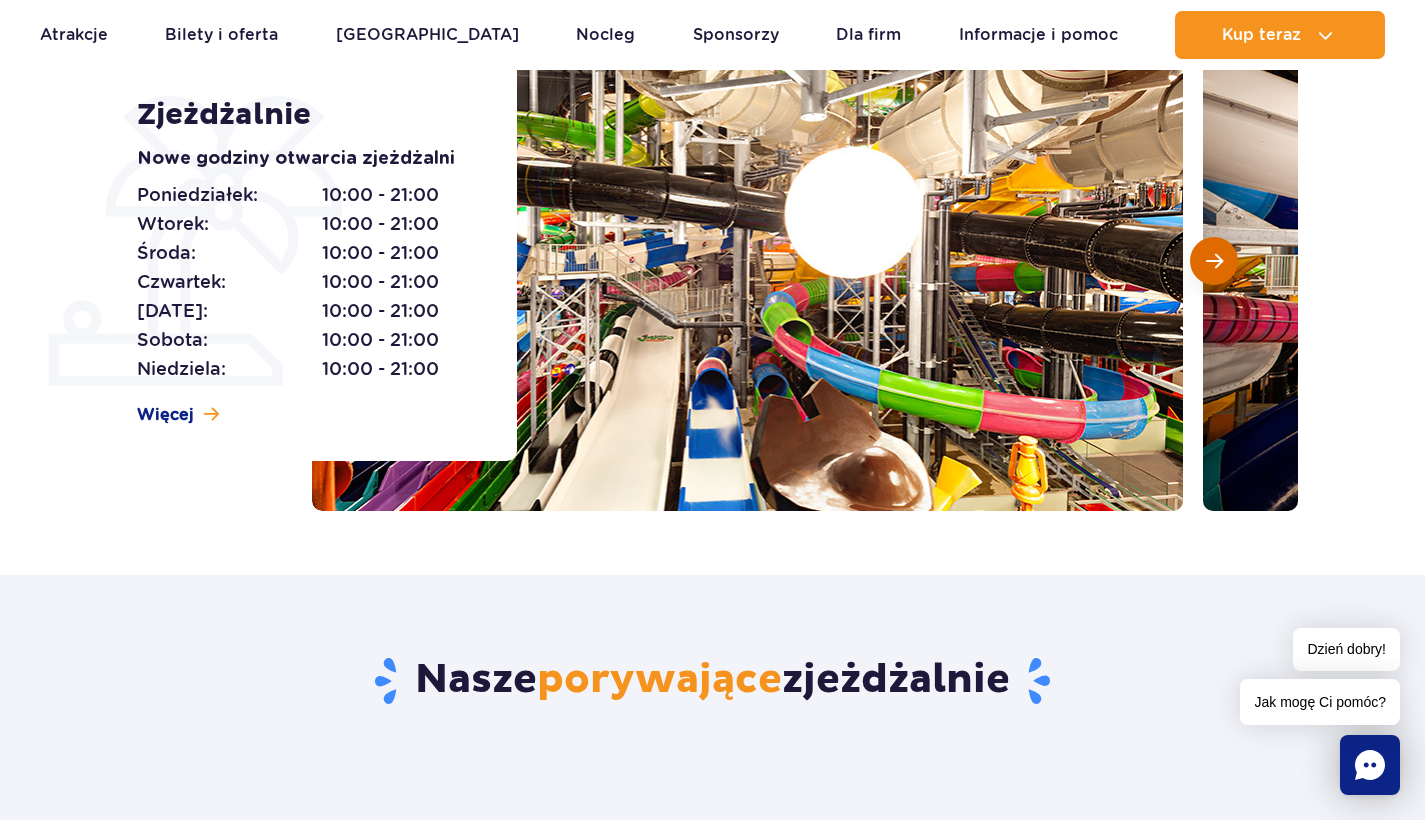 click at bounding box center [1214, 261] 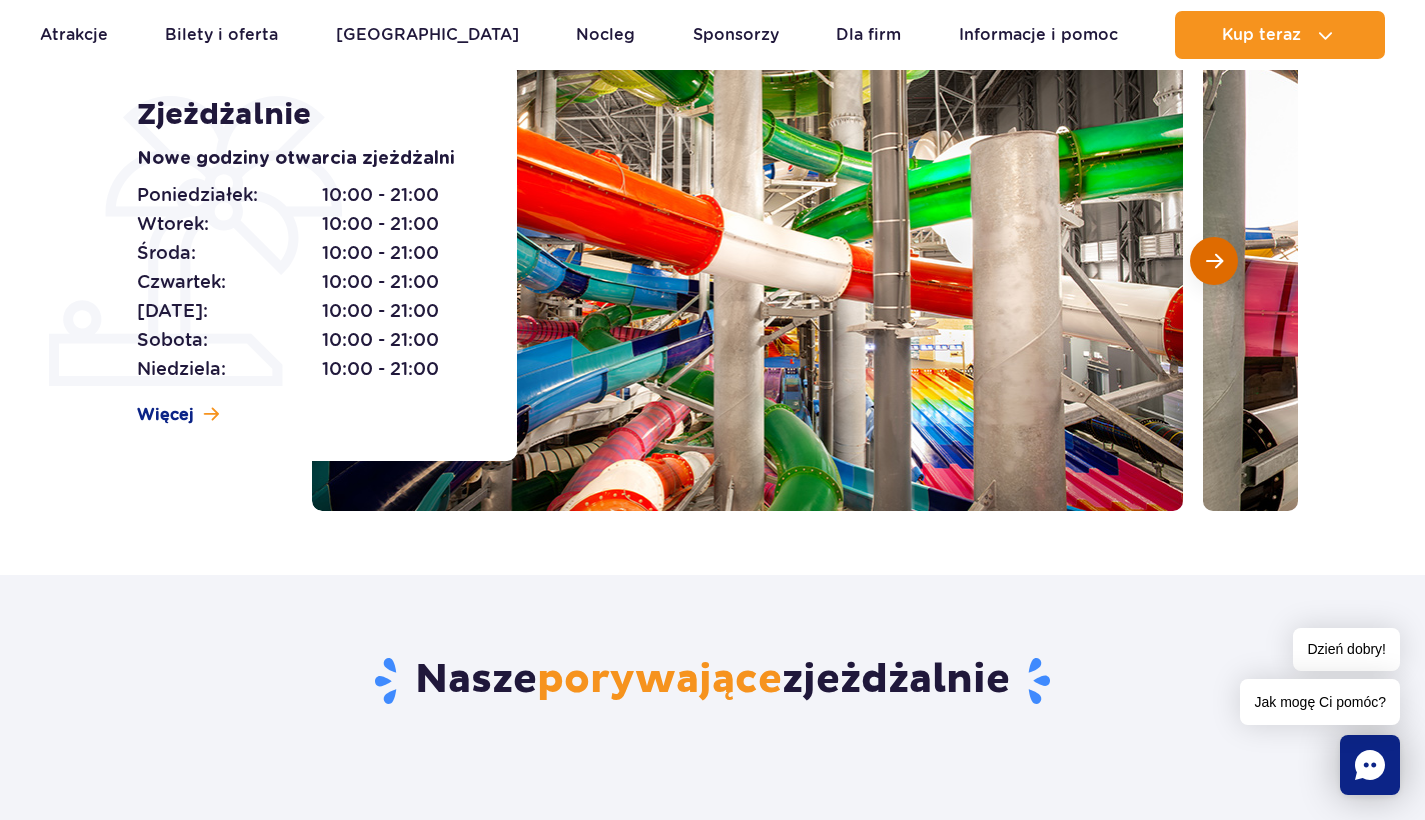 click at bounding box center [1214, 261] 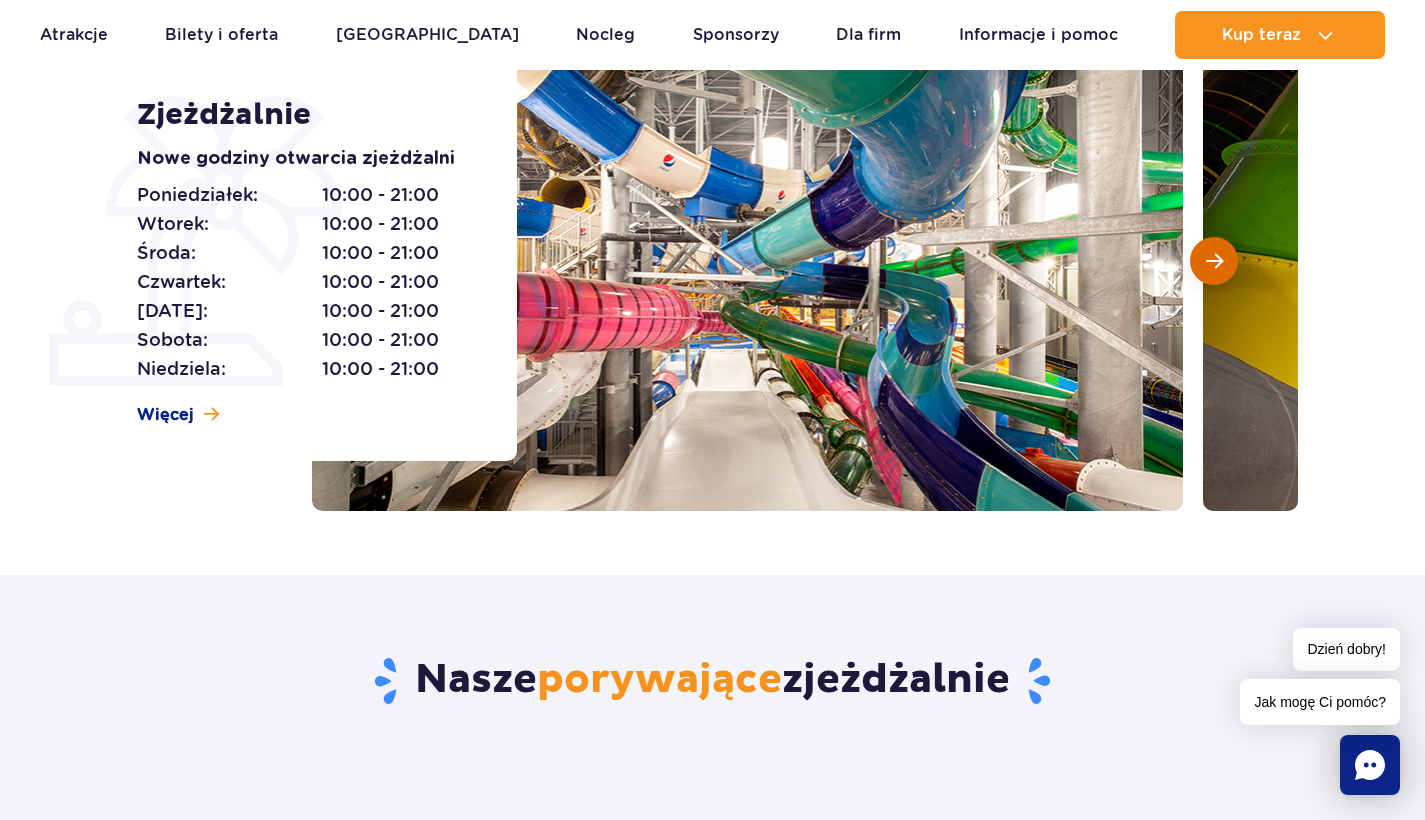 click at bounding box center [1214, 261] 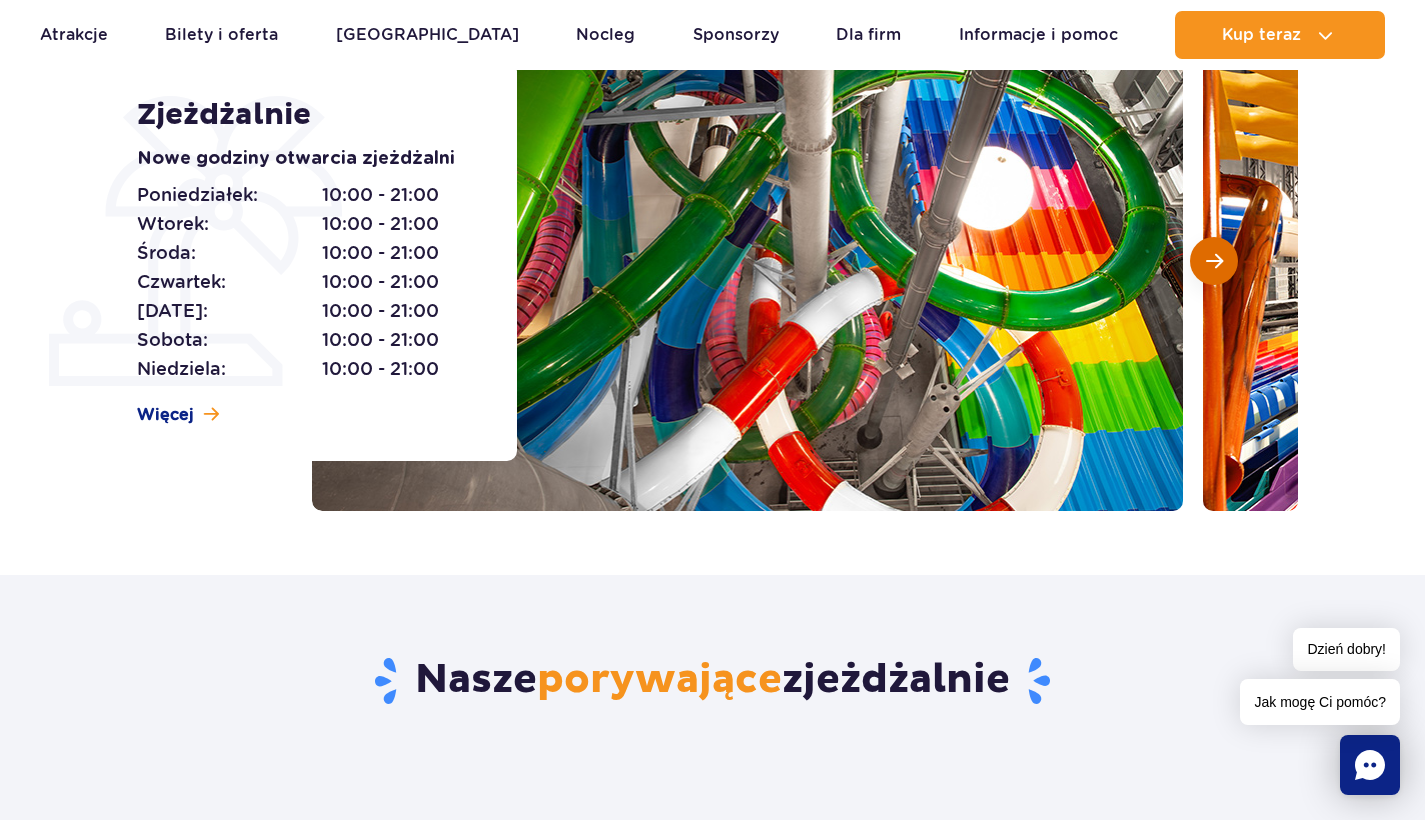 click at bounding box center (1214, 261) 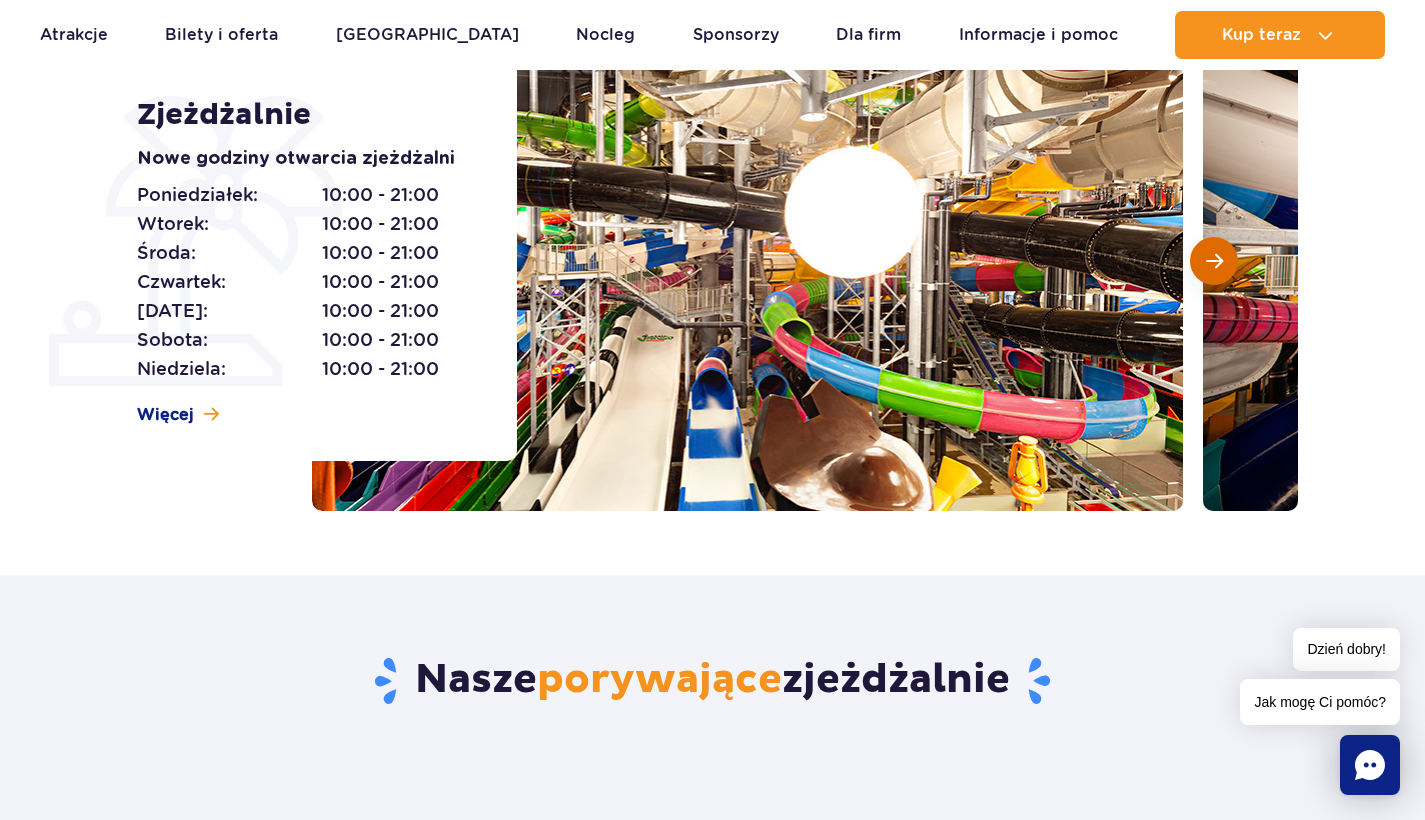 click at bounding box center [1214, 261] 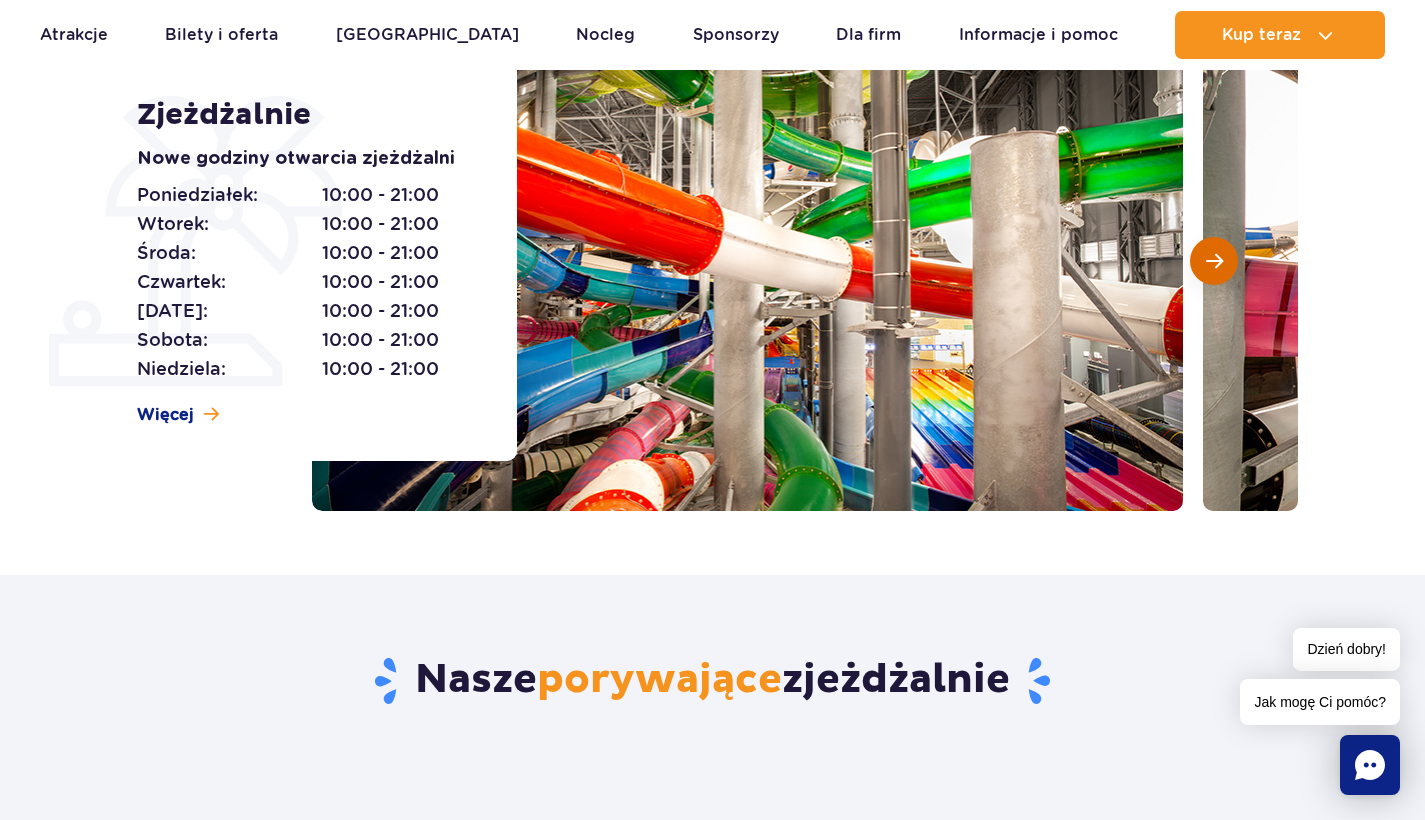 click at bounding box center [1214, 261] 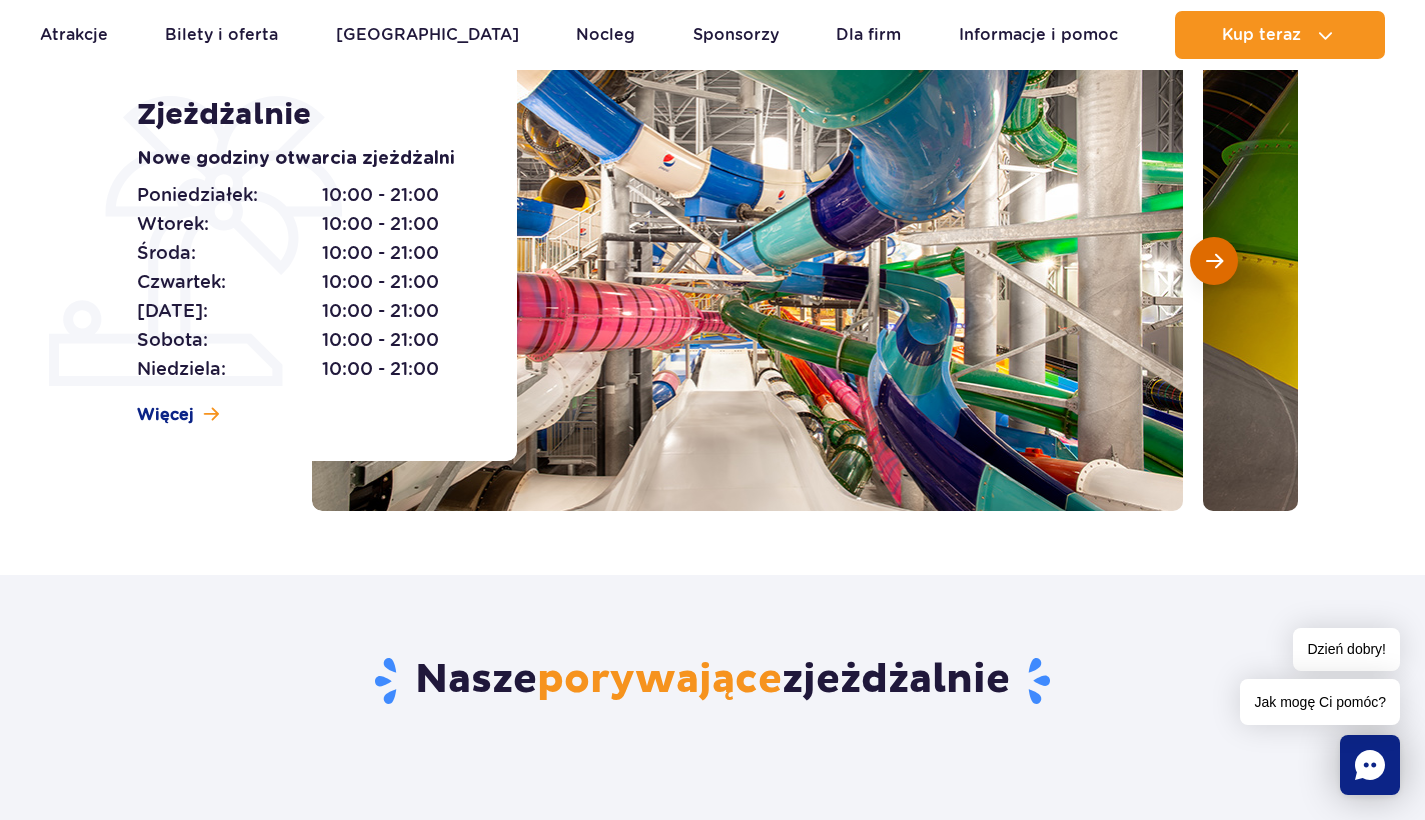 click at bounding box center [1214, 261] 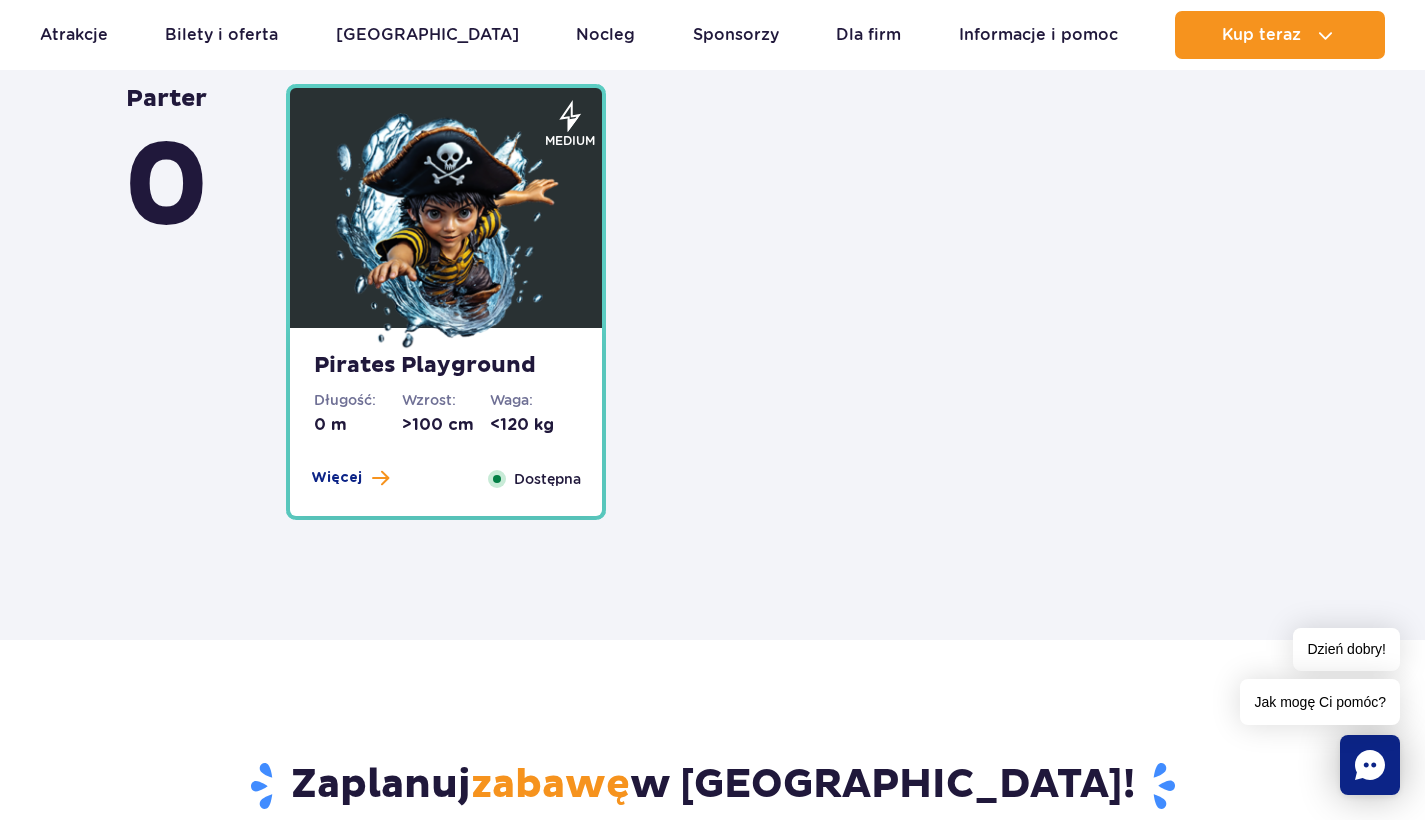 scroll, scrollTop: 4797, scrollLeft: 0, axis: vertical 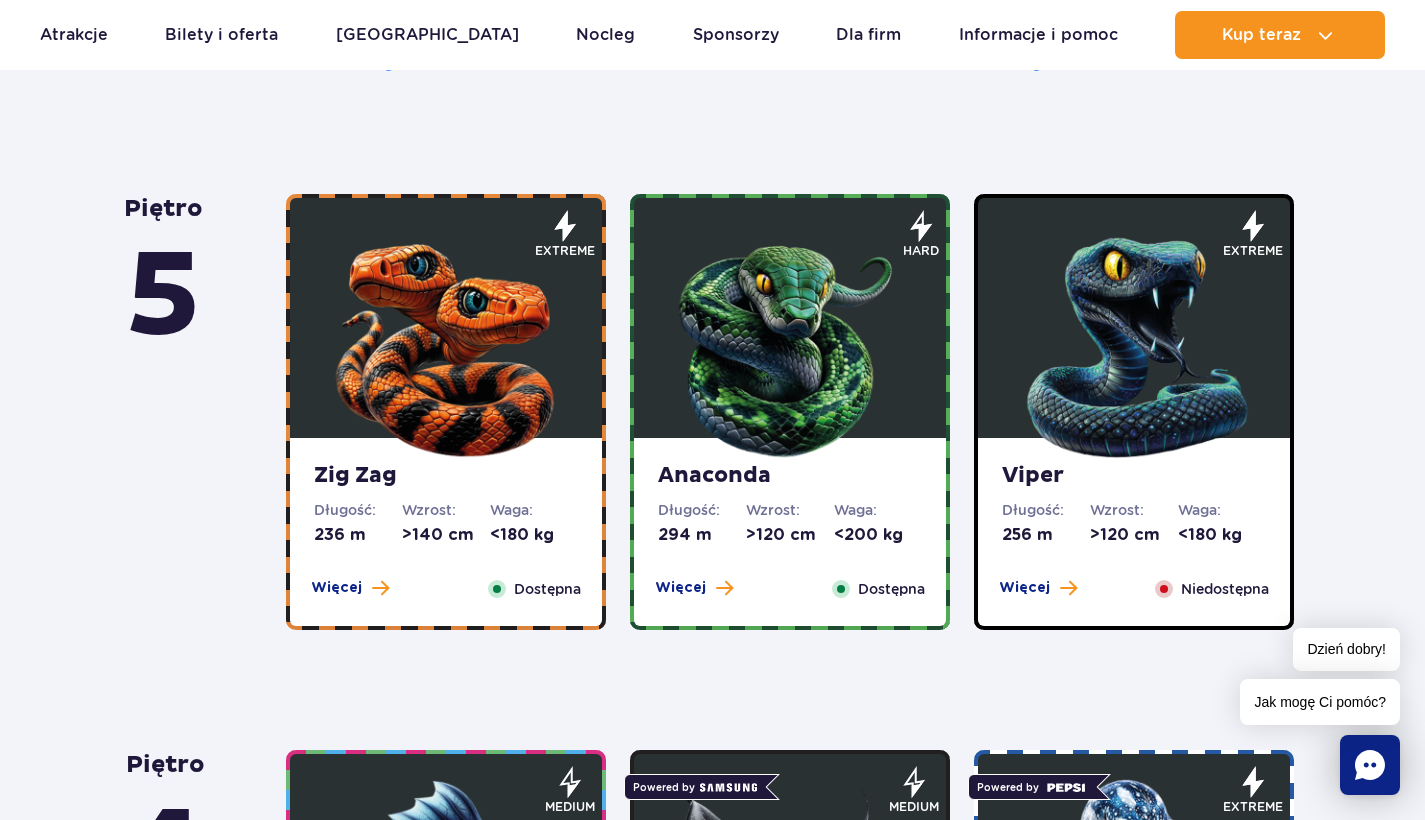 click at bounding box center [446, 343] 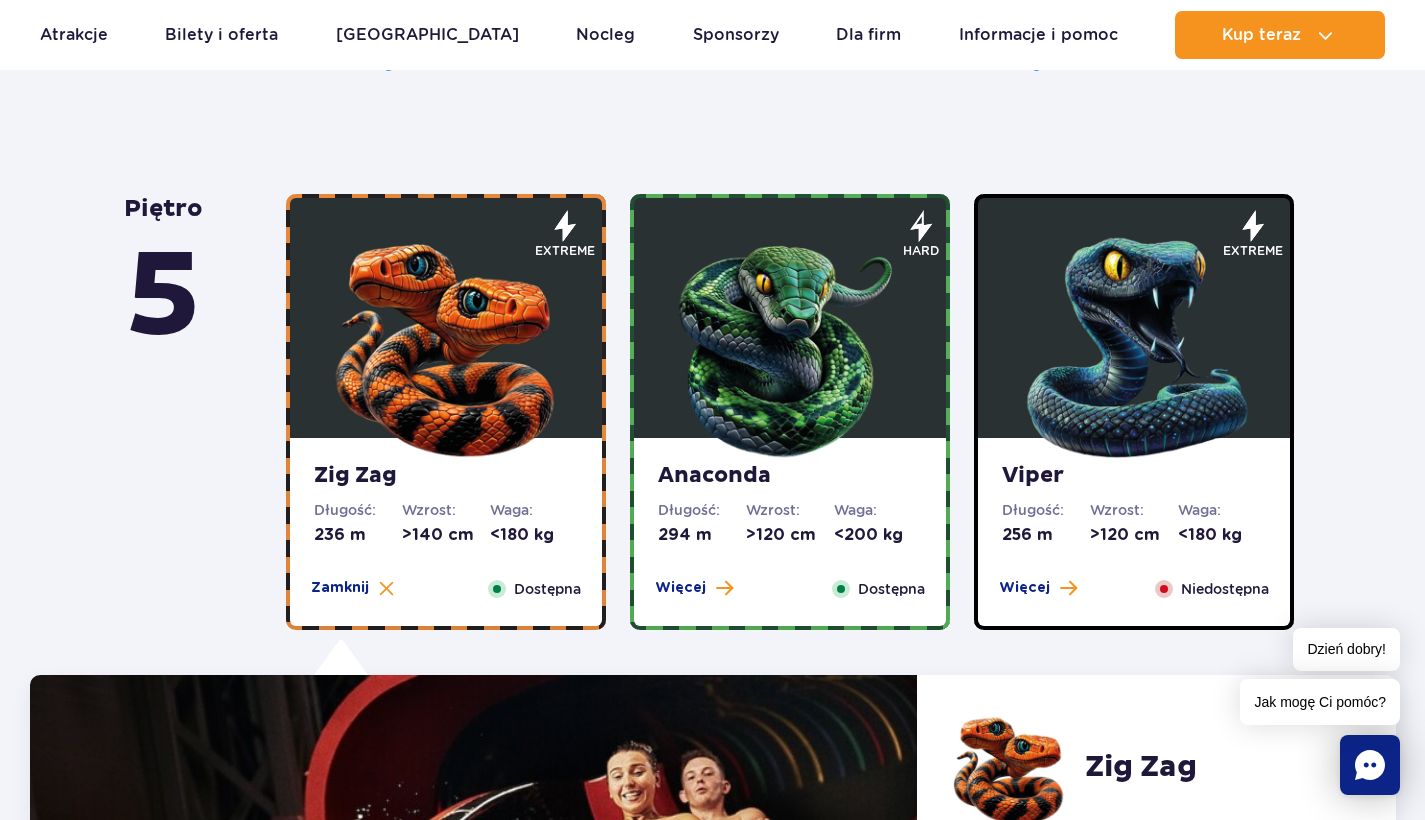 scroll, scrollTop: 1501, scrollLeft: 0, axis: vertical 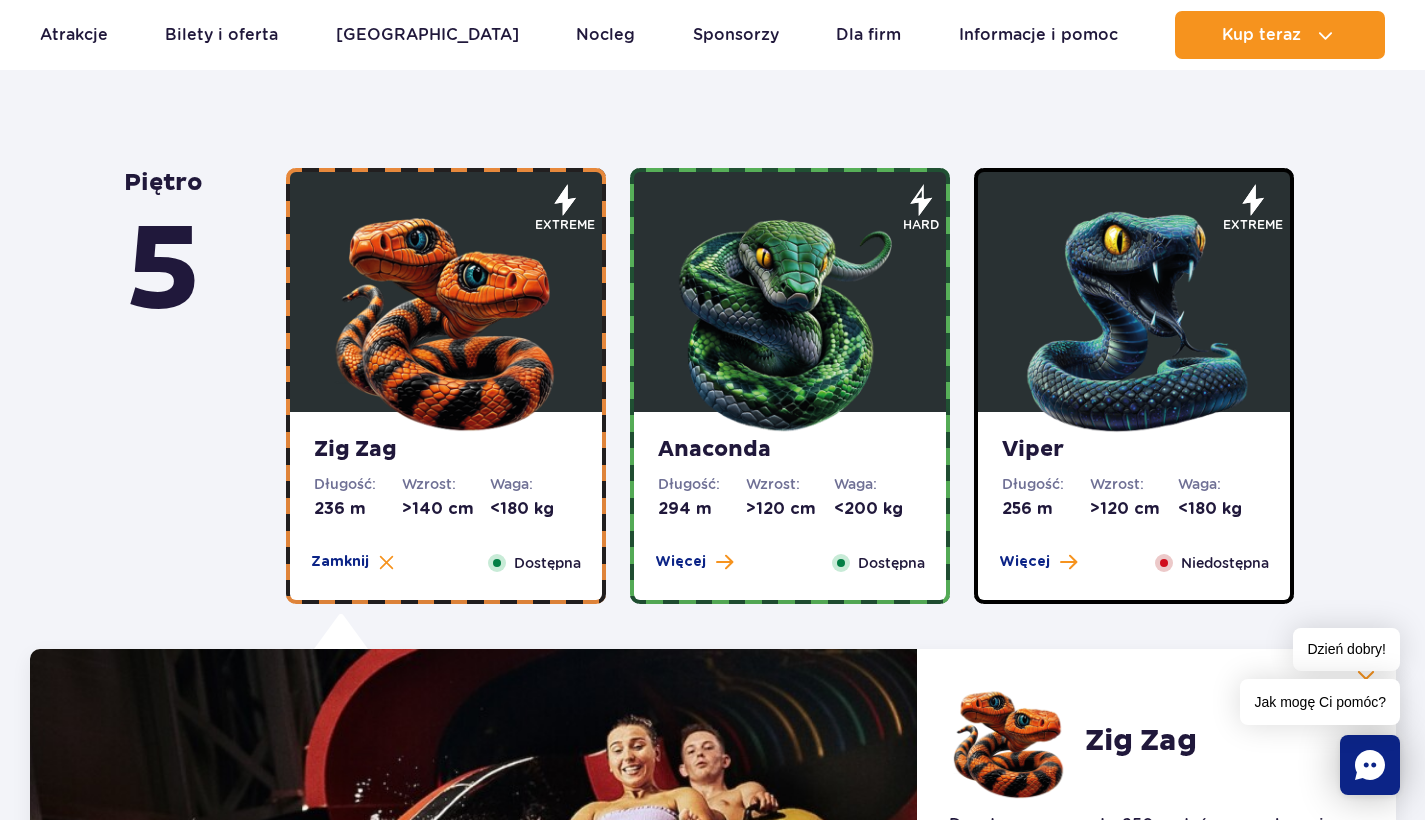 click at bounding box center (790, 317) 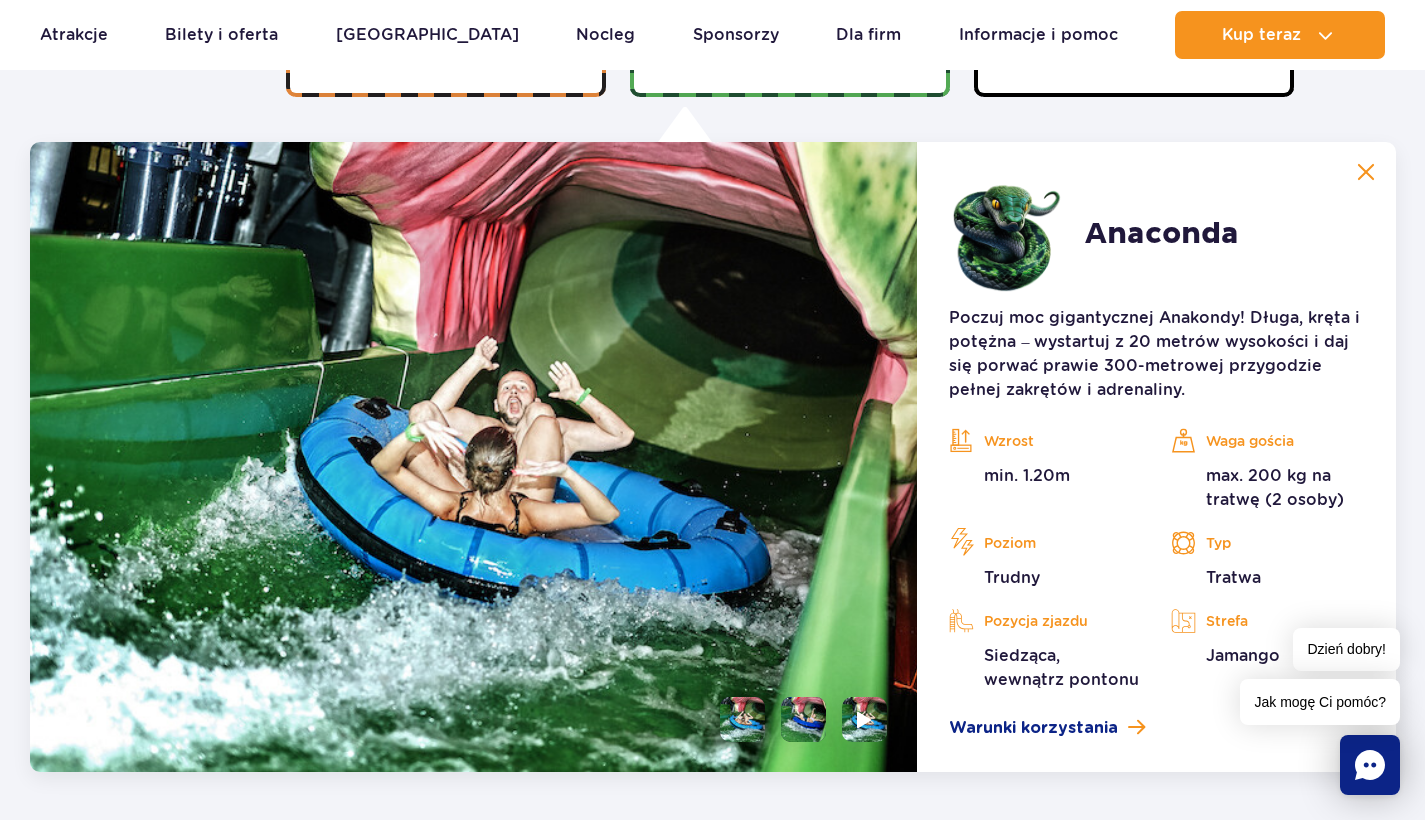 scroll, scrollTop: 1501, scrollLeft: 0, axis: vertical 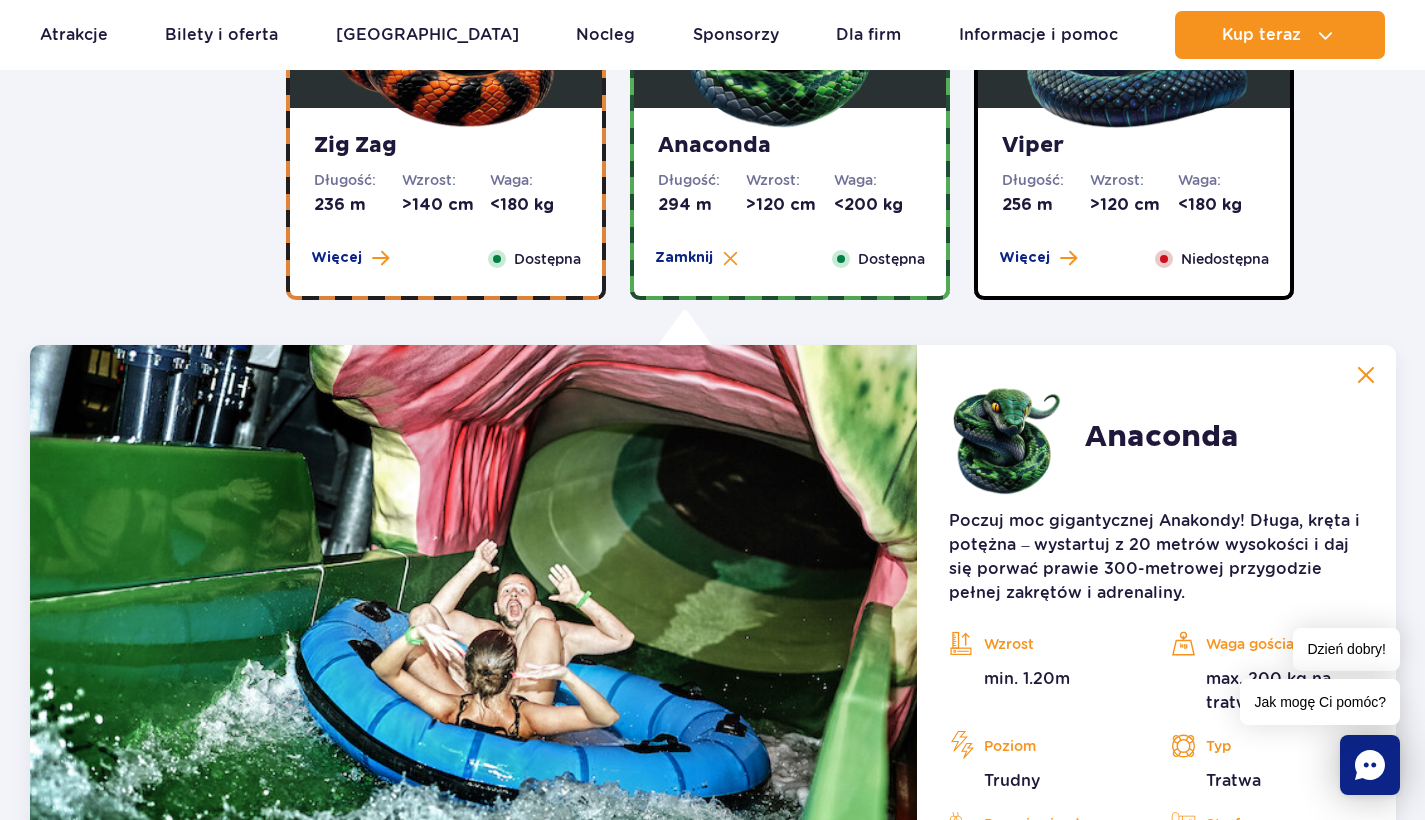 click on "Viper
Długość:
256 m
Wzrost:
>120 cm
Waga:
<180 kg
Więcej
Zamknij
Niedostępna" at bounding box center (1134, 202) 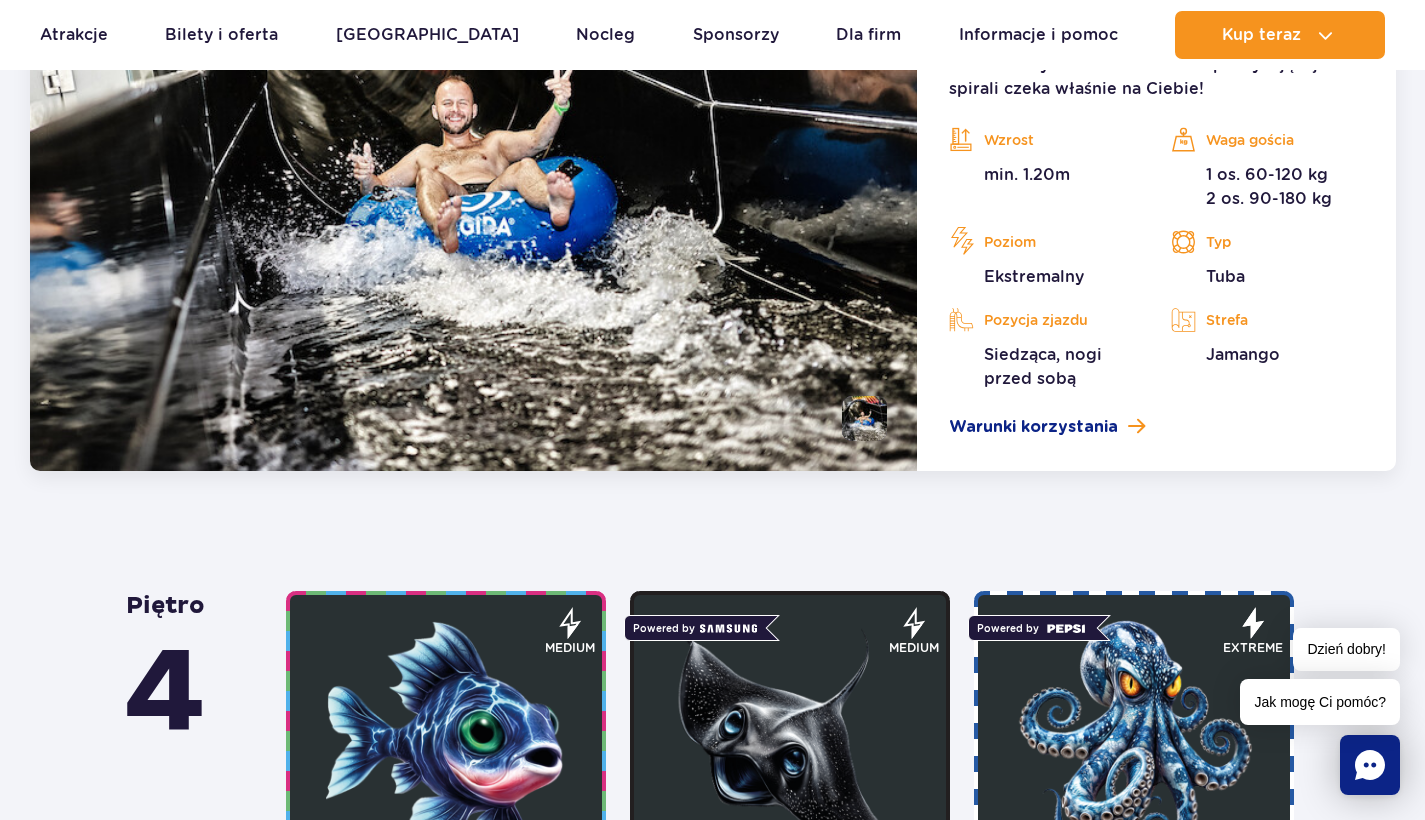 scroll, scrollTop: 1765, scrollLeft: 0, axis: vertical 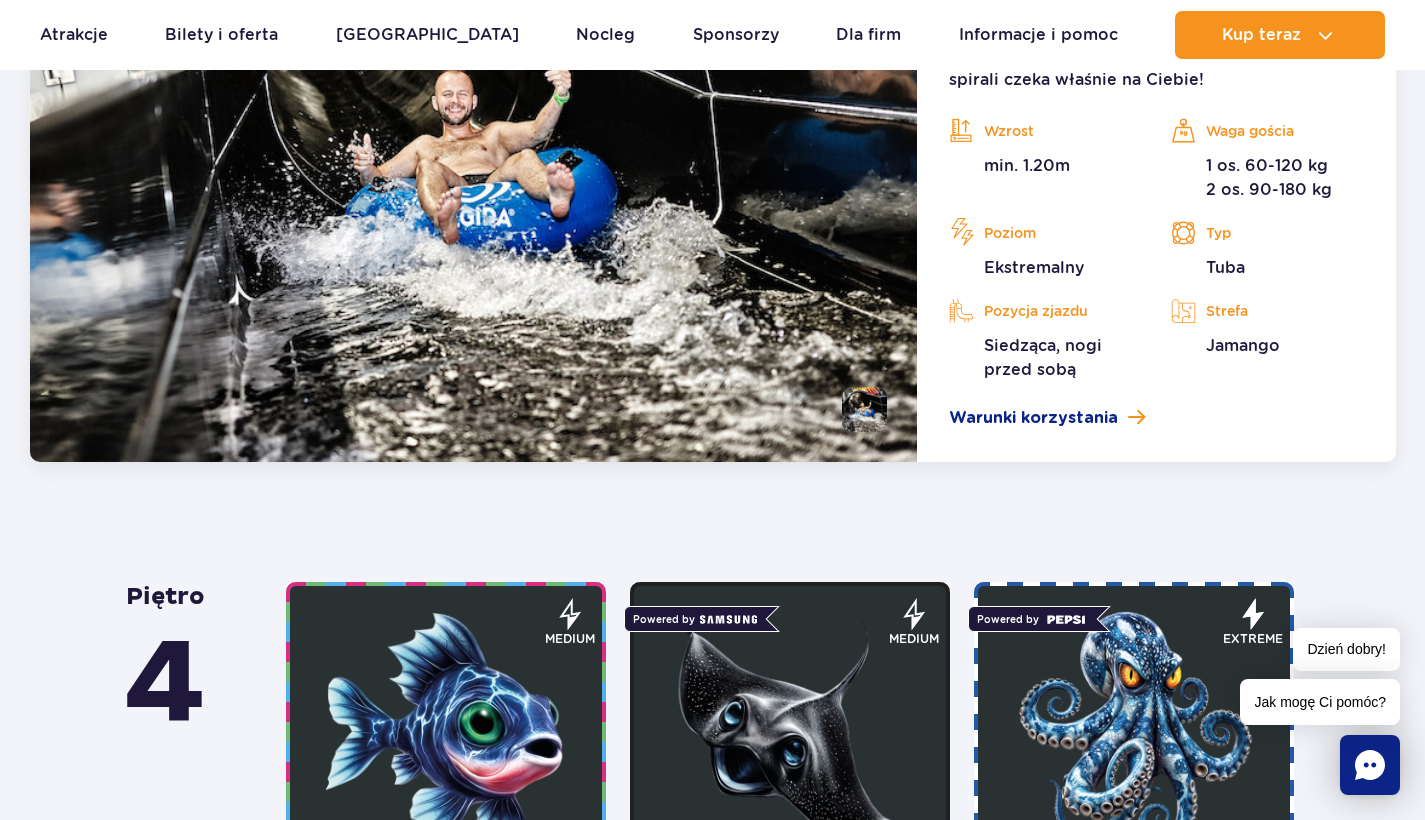 click at bounding box center [446, 731] 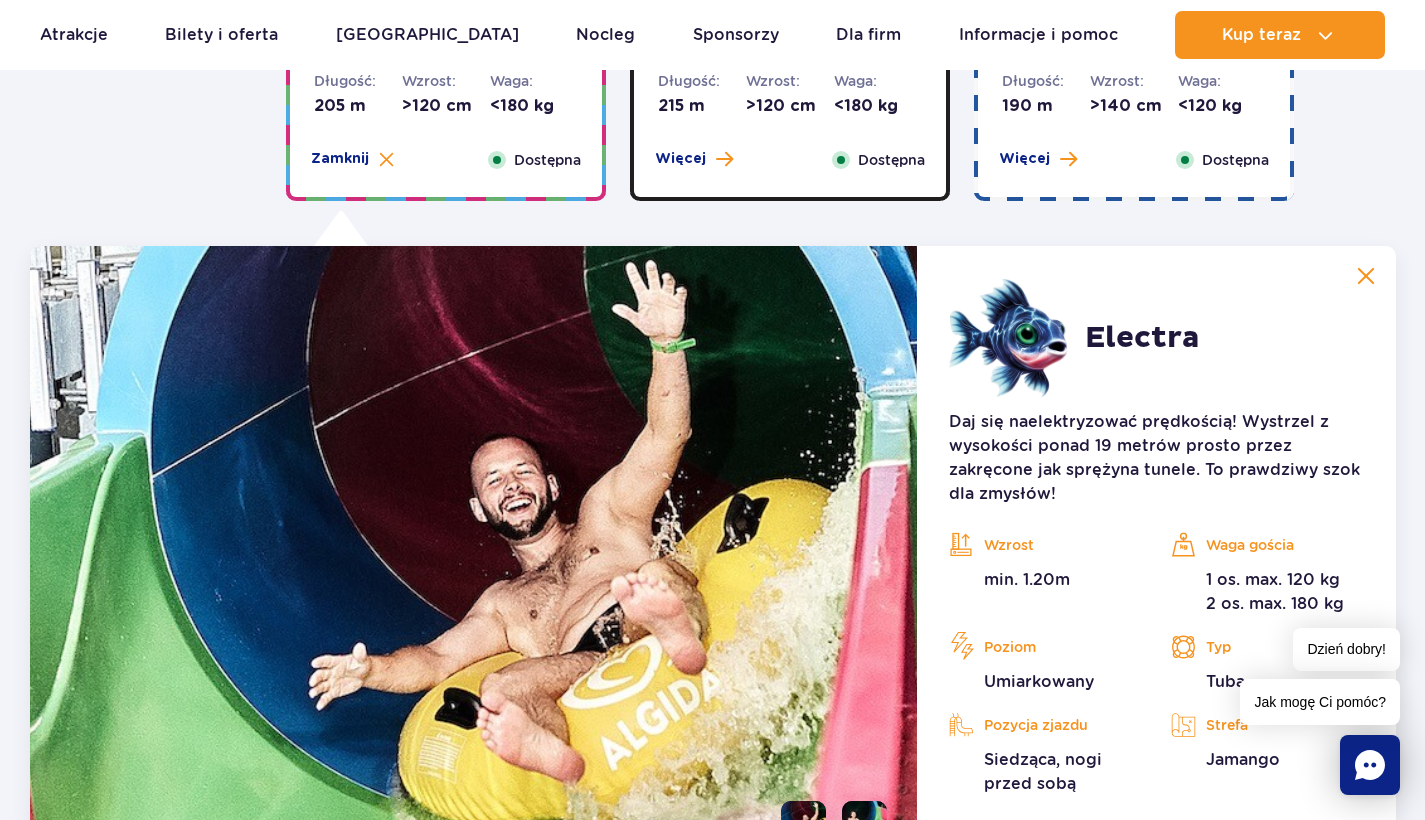 scroll, scrollTop: 2057, scrollLeft: 0, axis: vertical 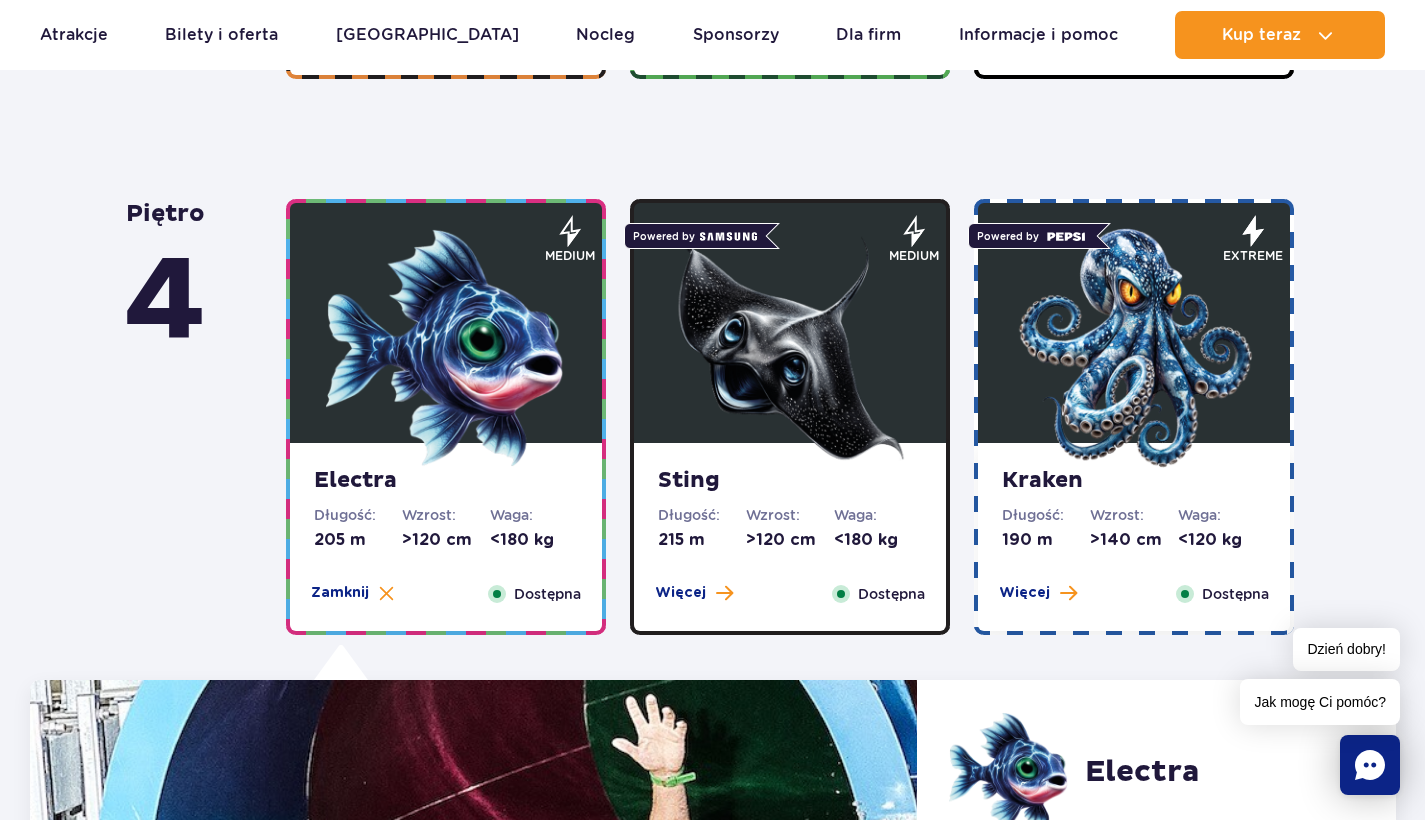 click at bounding box center (790, 348) 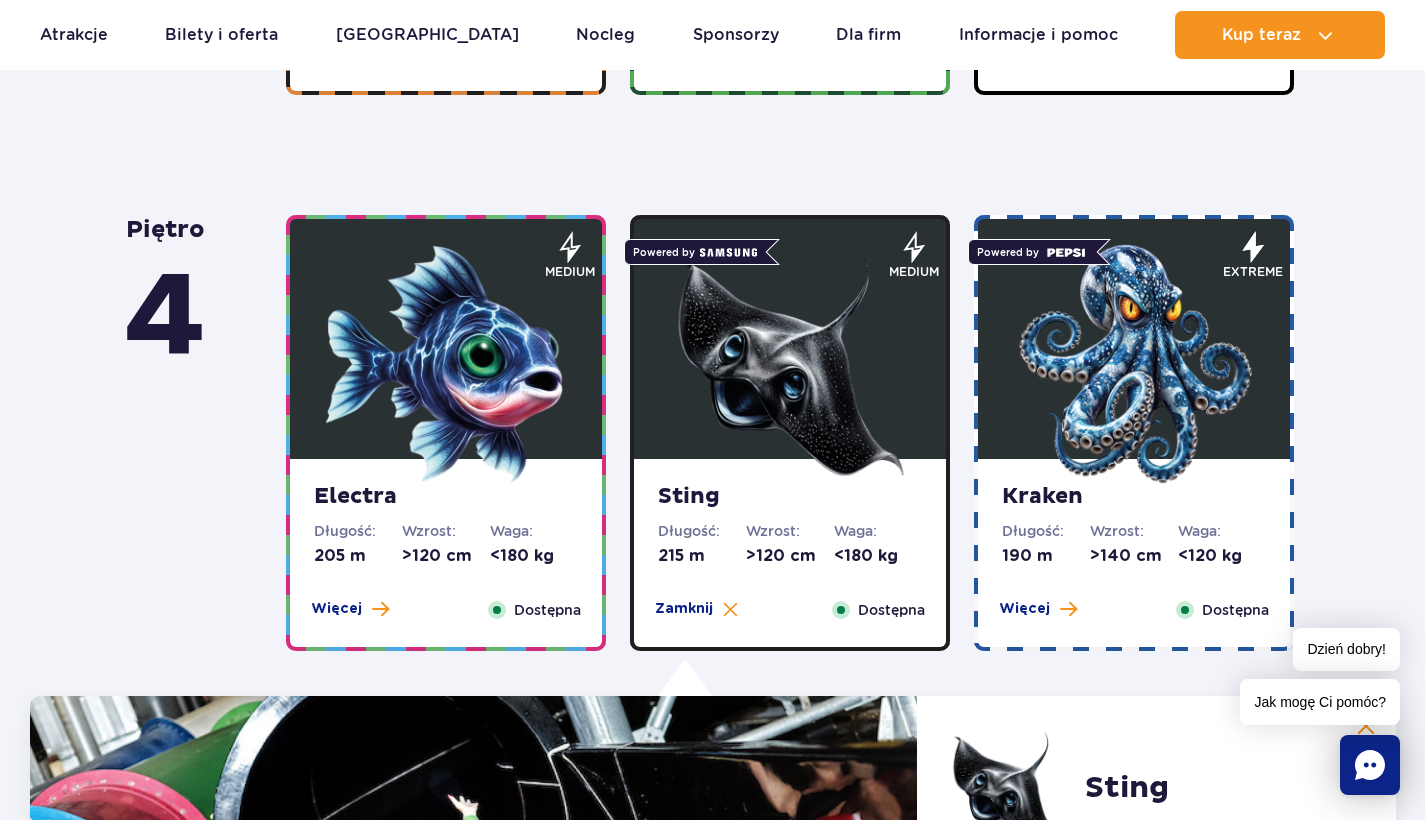 click at bounding box center (1134, 364) 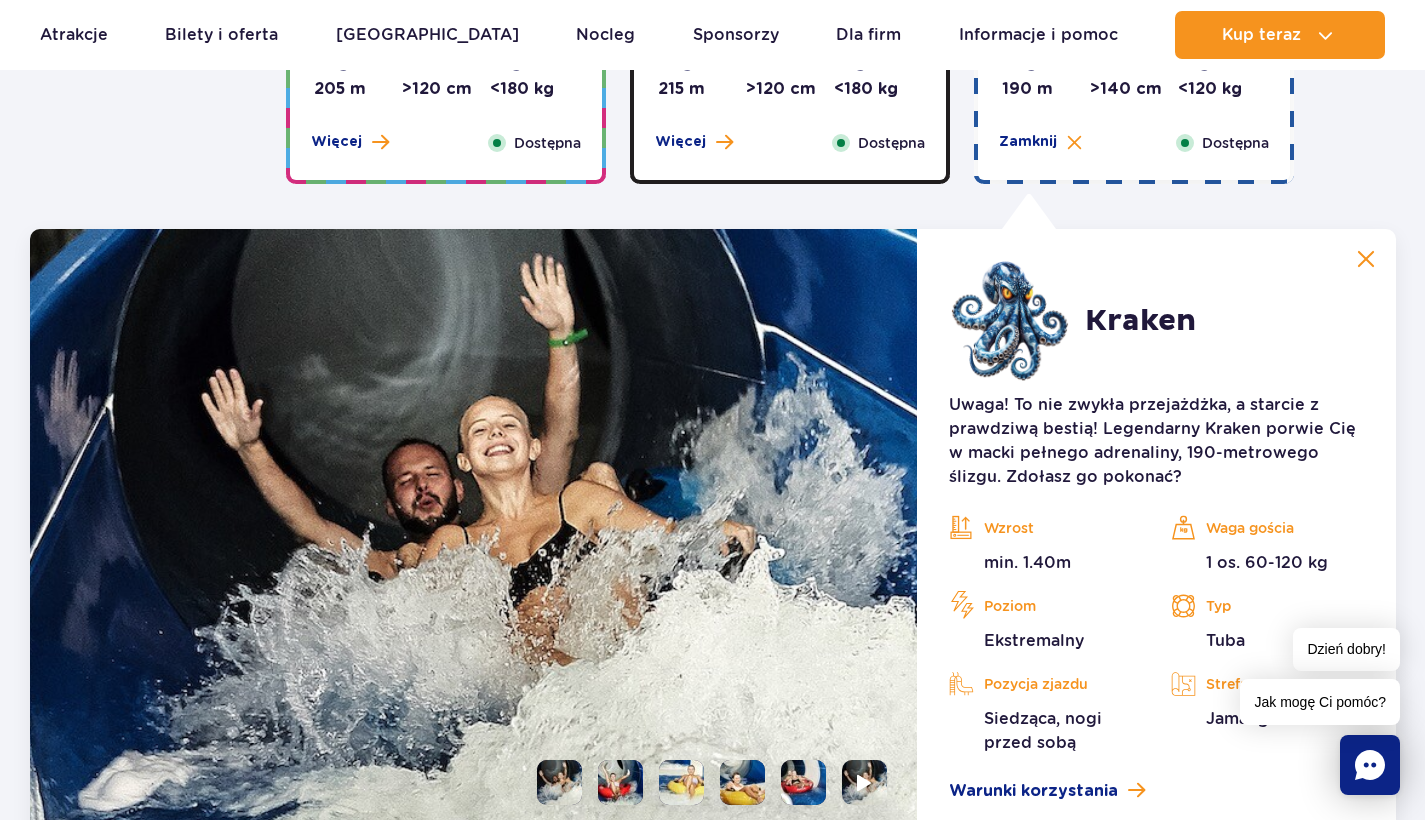 scroll, scrollTop: 2057, scrollLeft: 0, axis: vertical 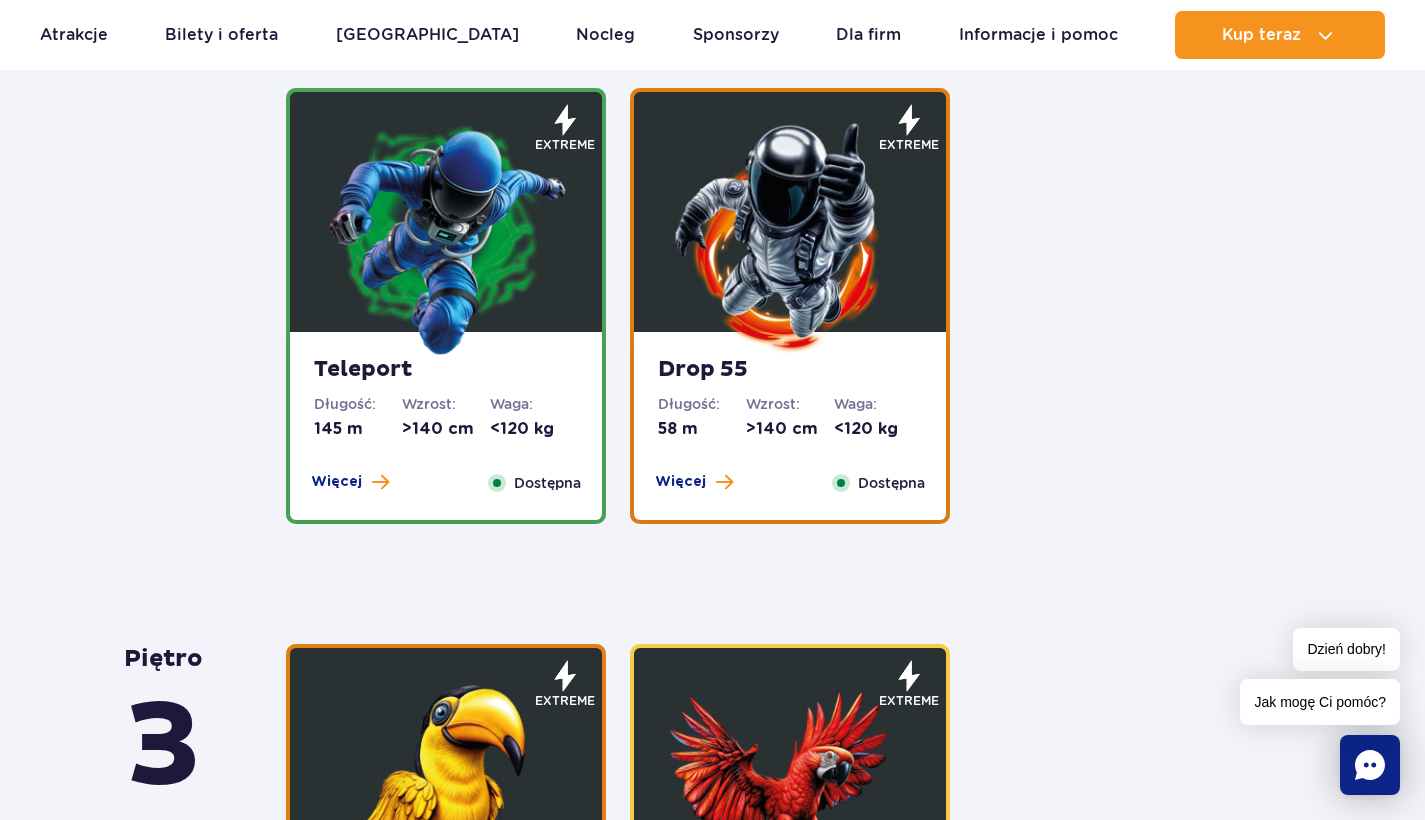 click on ">140 cm" at bounding box center (446, 429) 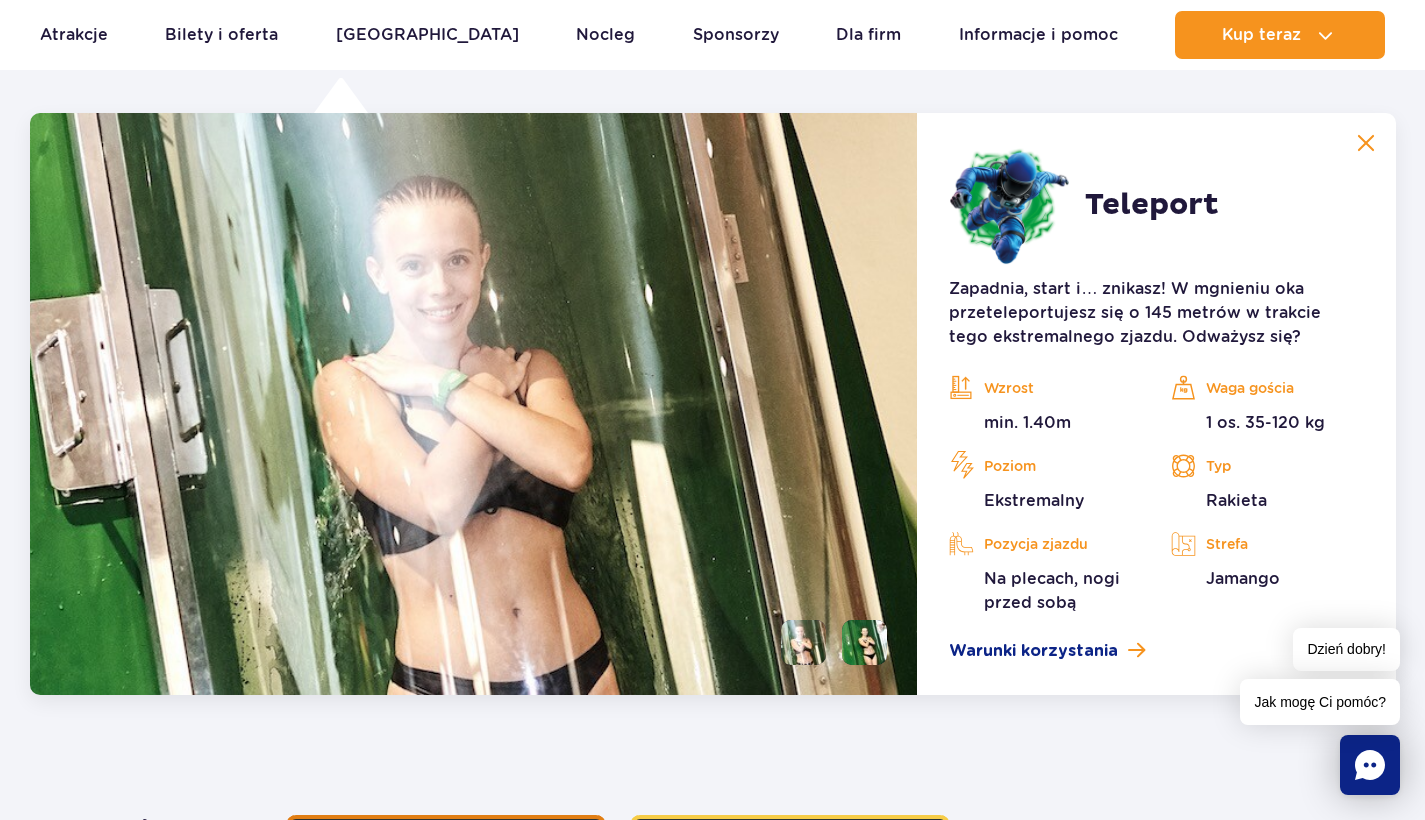 scroll, scrollTop: 2533, scrollLeft: 0, axis: vertical 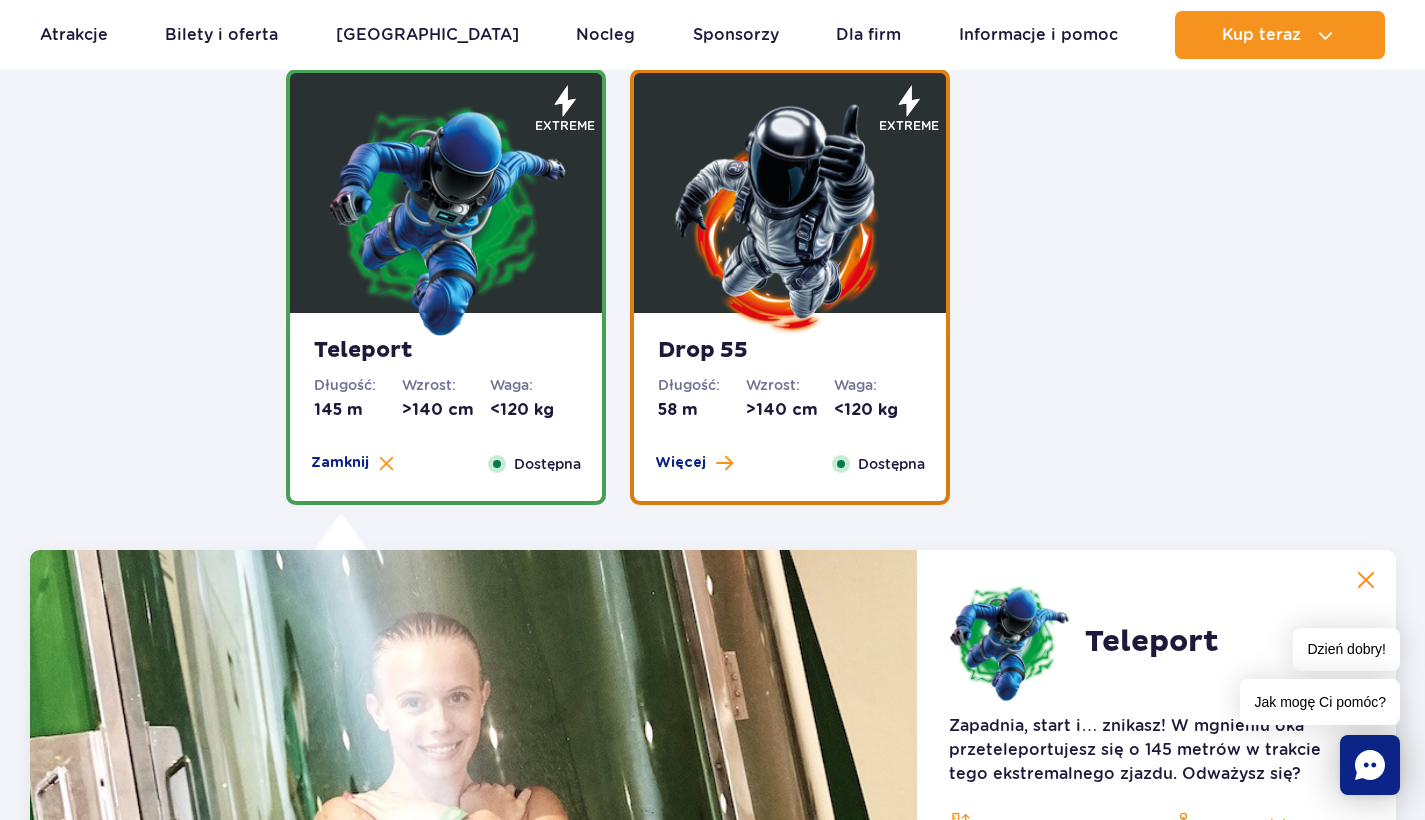 click on "Drop 55" at bounding box center [790, 351] 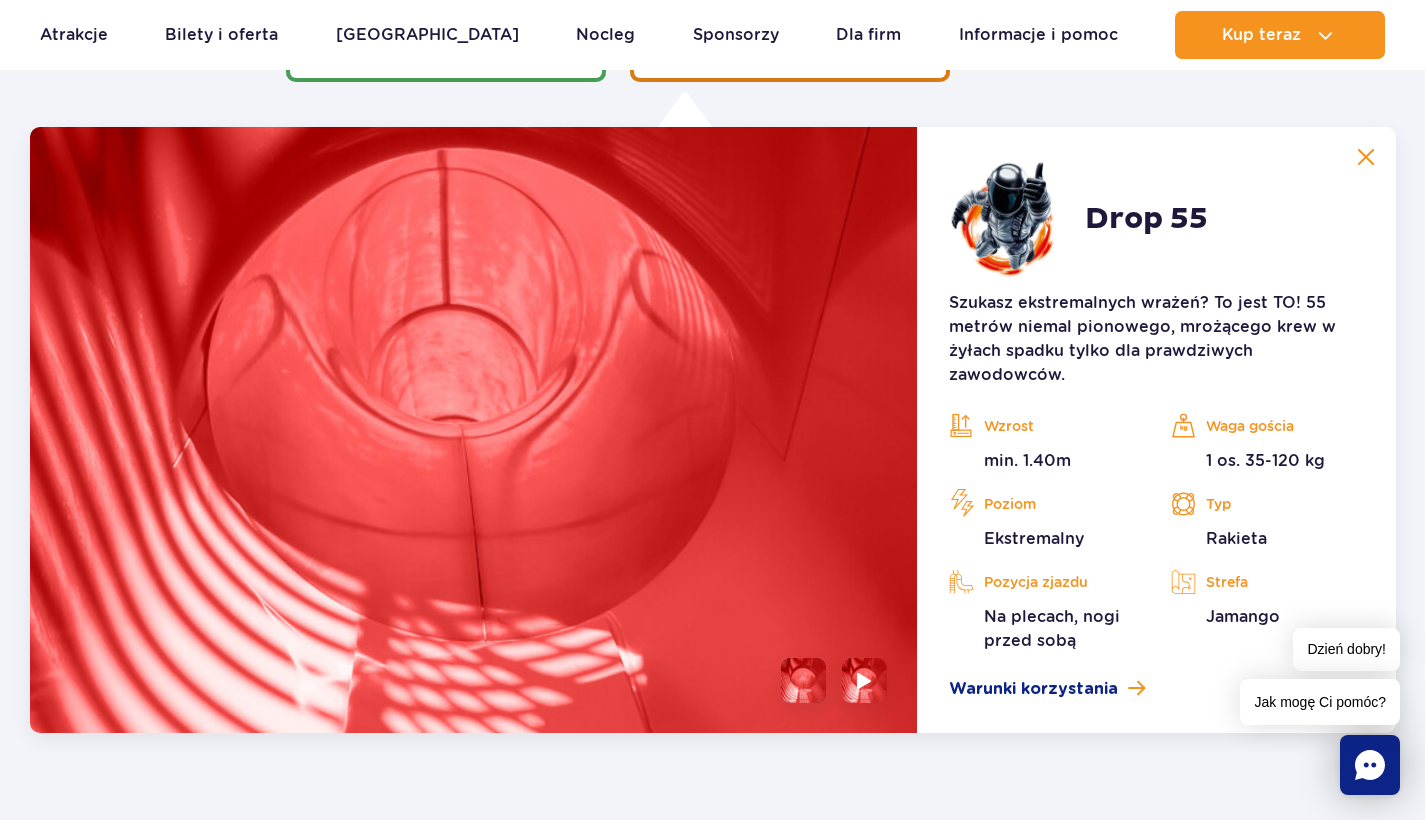 scroll, scrollTop: 2533, scrollLeft: 0, axis: vertical 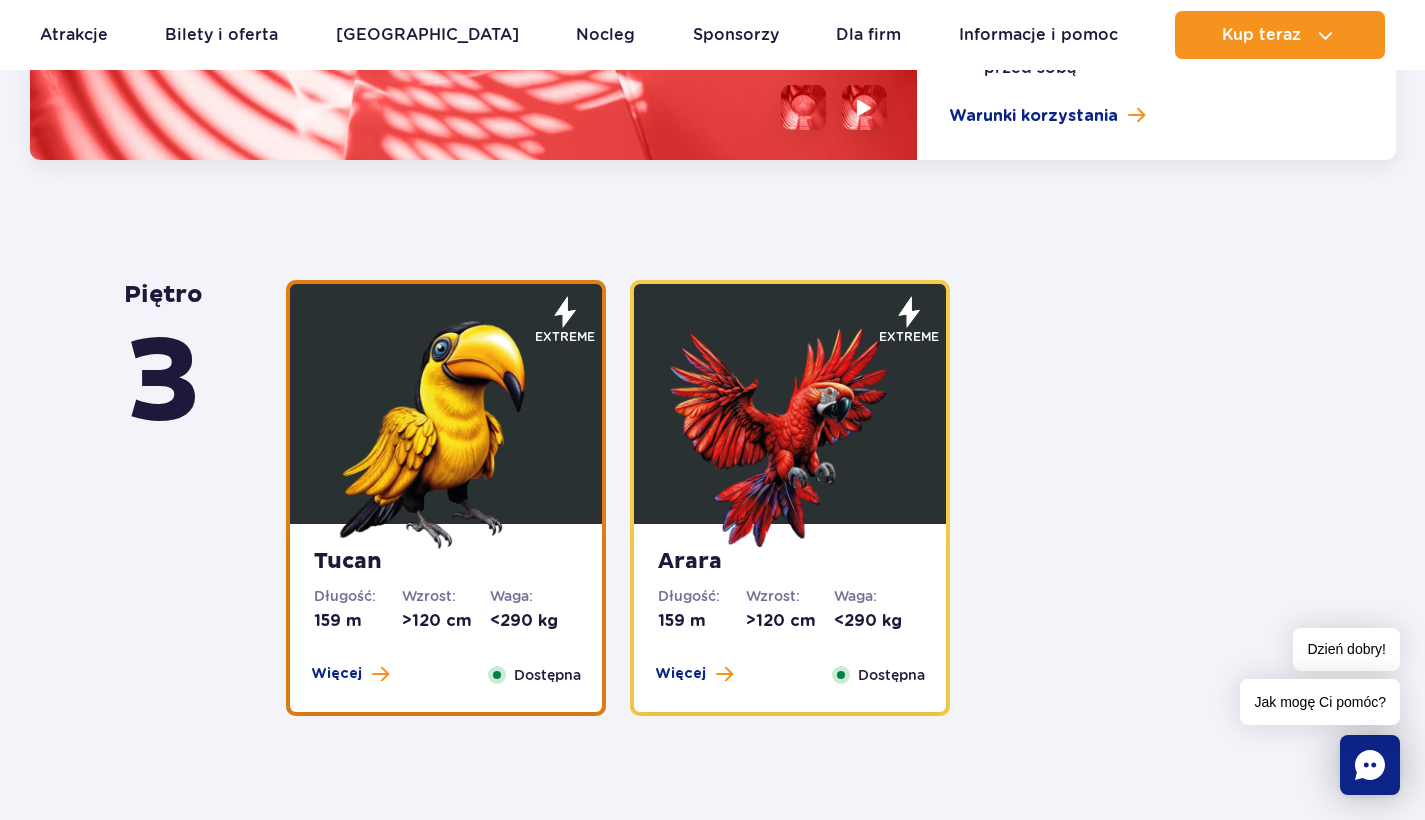 click at bounding box center (446, 429) 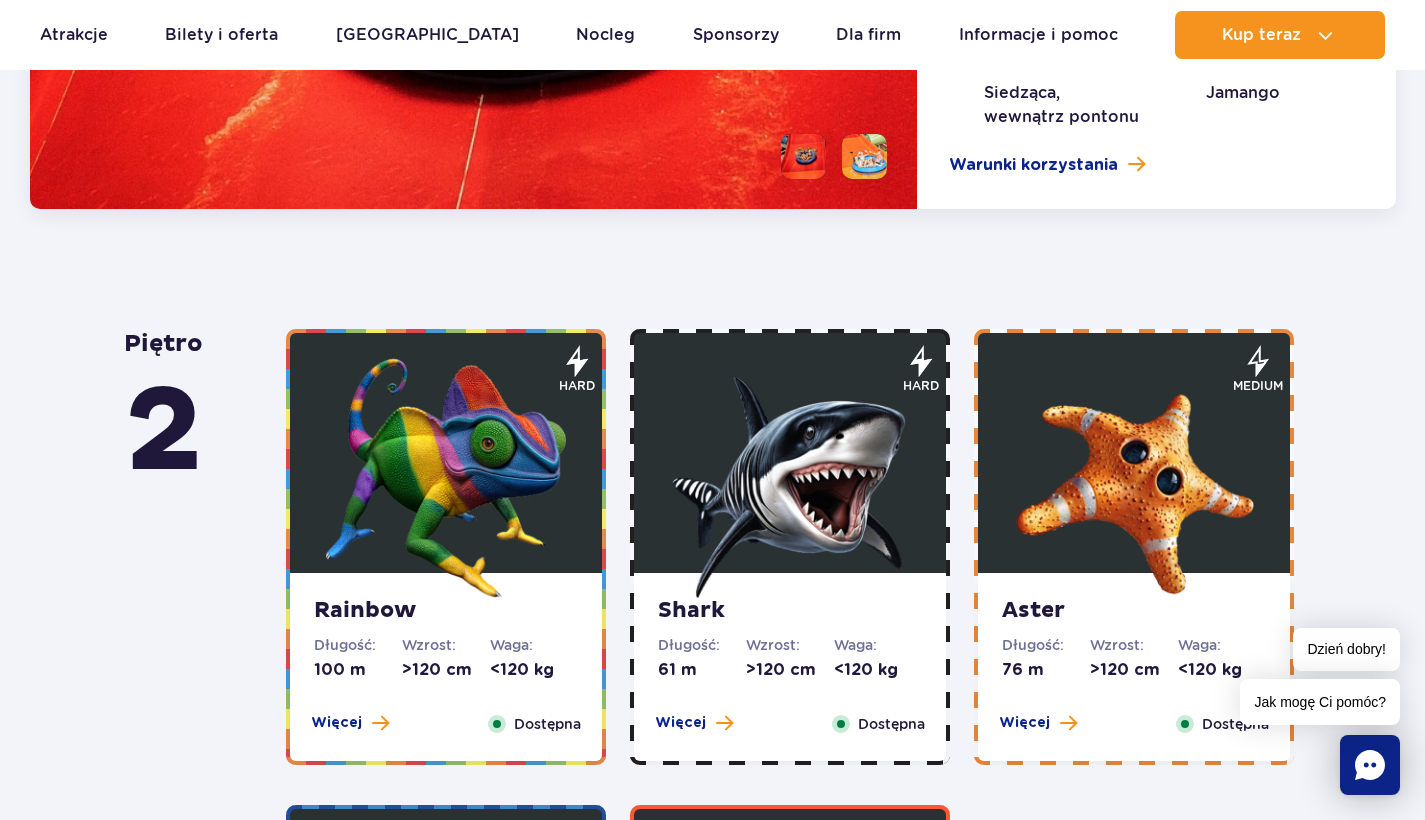scroll, scrollTop: 3798, scrollLeft: 1, axis: both 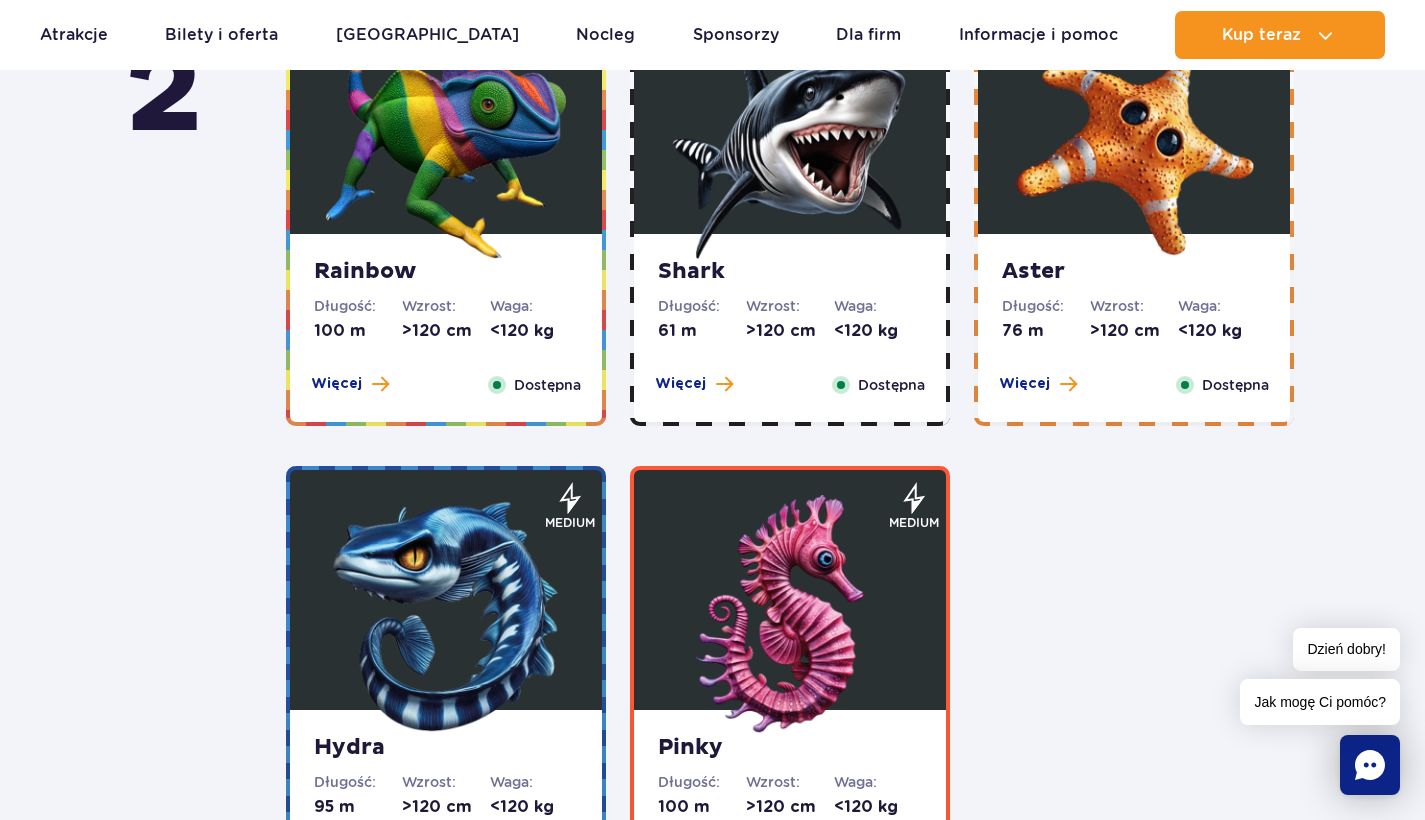 click on "Rainbow
Długość:
100 m
Wzrost:
>120 cm
Waga:
<120 kg
Więcej
Zamknij
Dostępna" at bounding box center (446, 328) 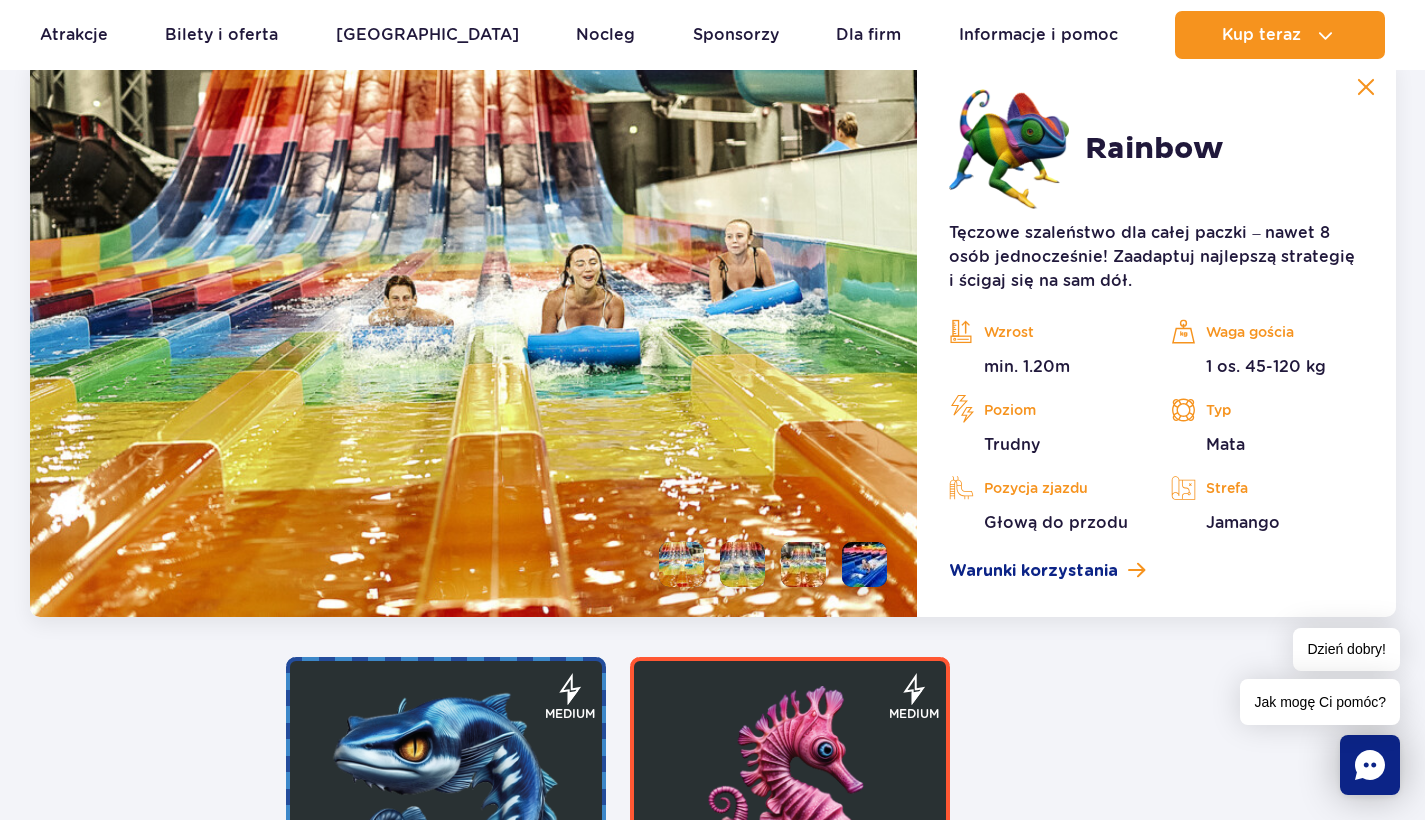 scroll, scrollTop: 3645, scrollLeft: 0, axis: vertical 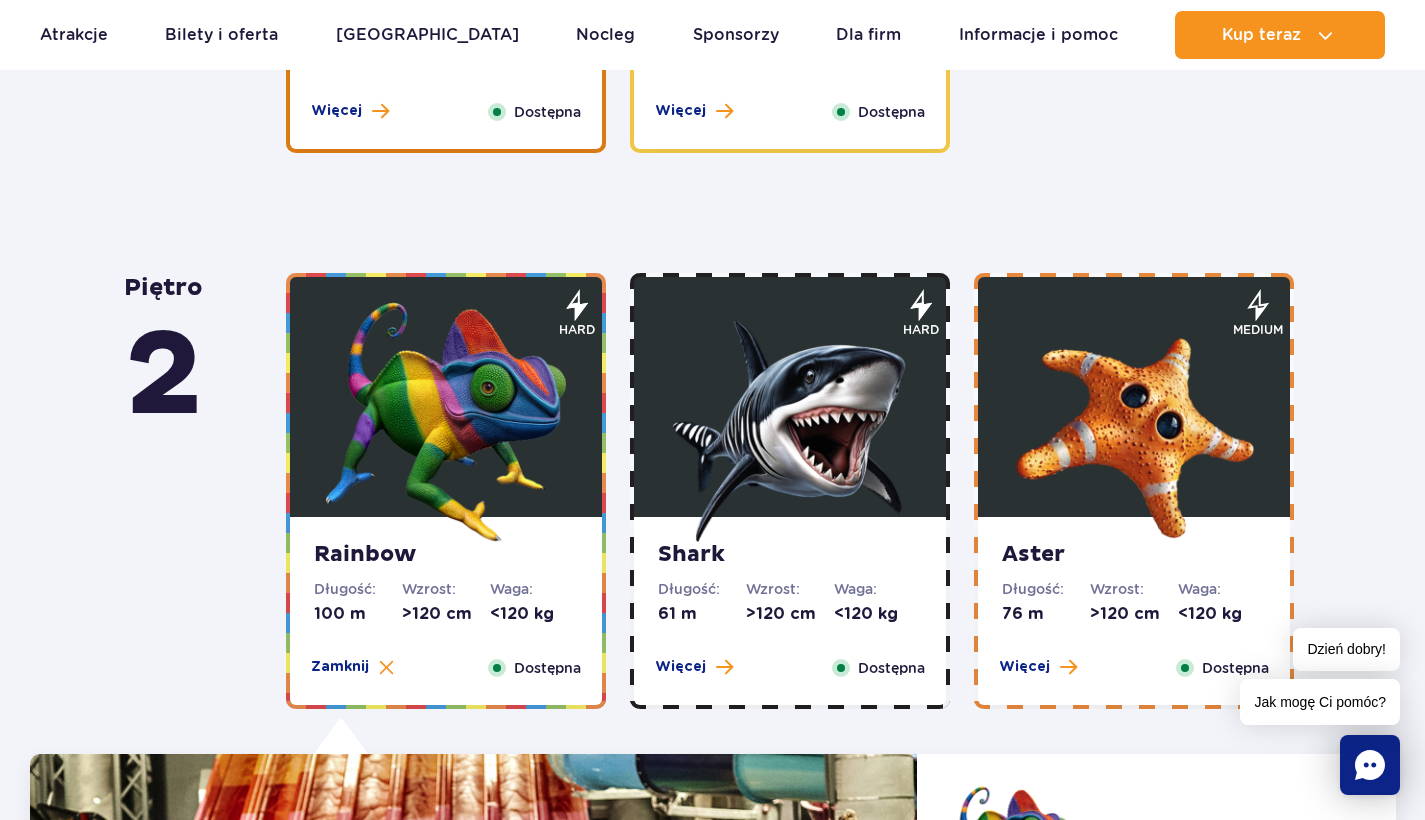 click at bounding box center (790, 422) 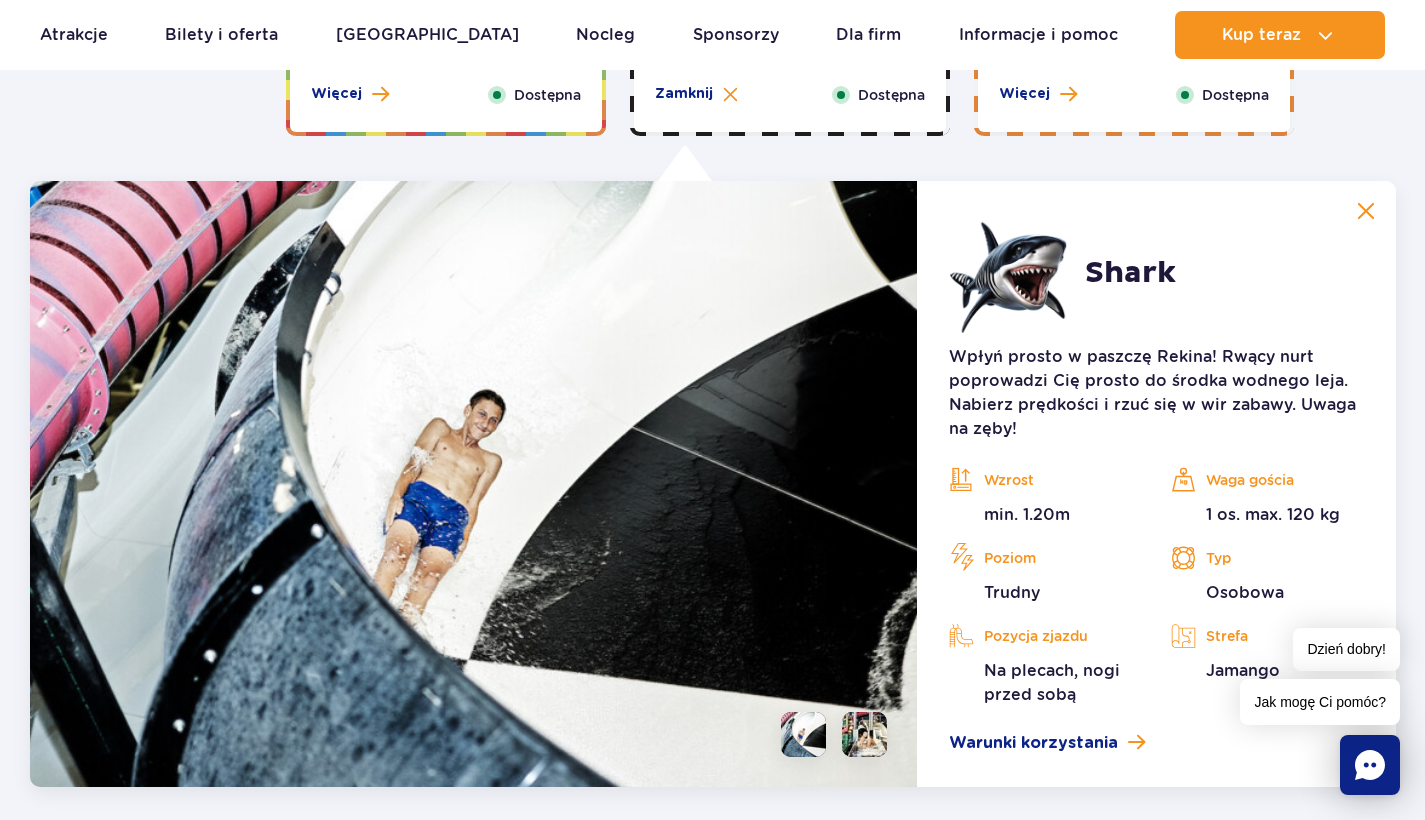 scroll, scrollTop: 3491, scrollLeft: 2, axis: both 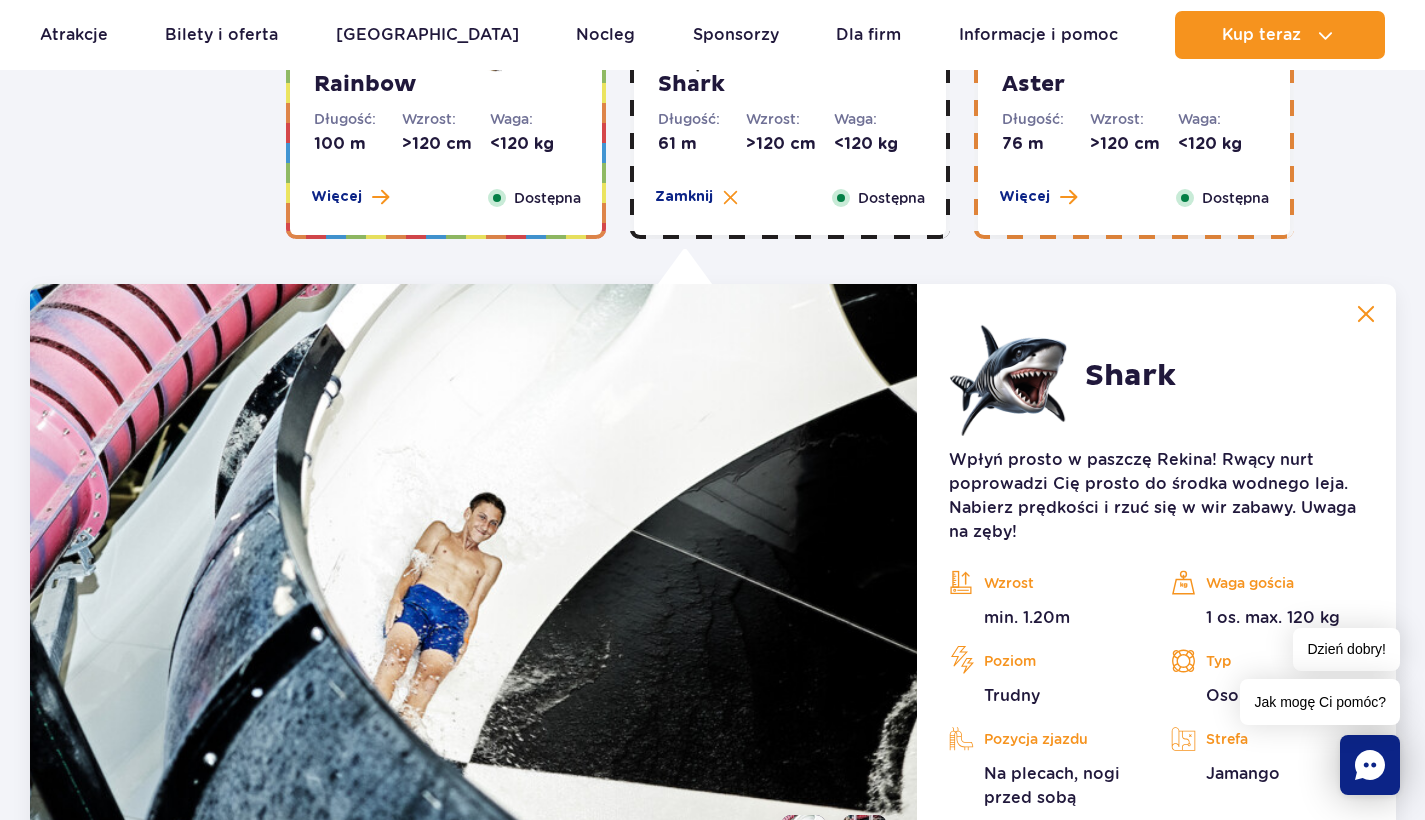 click on "76 m" at bounding box center (1046, 144) 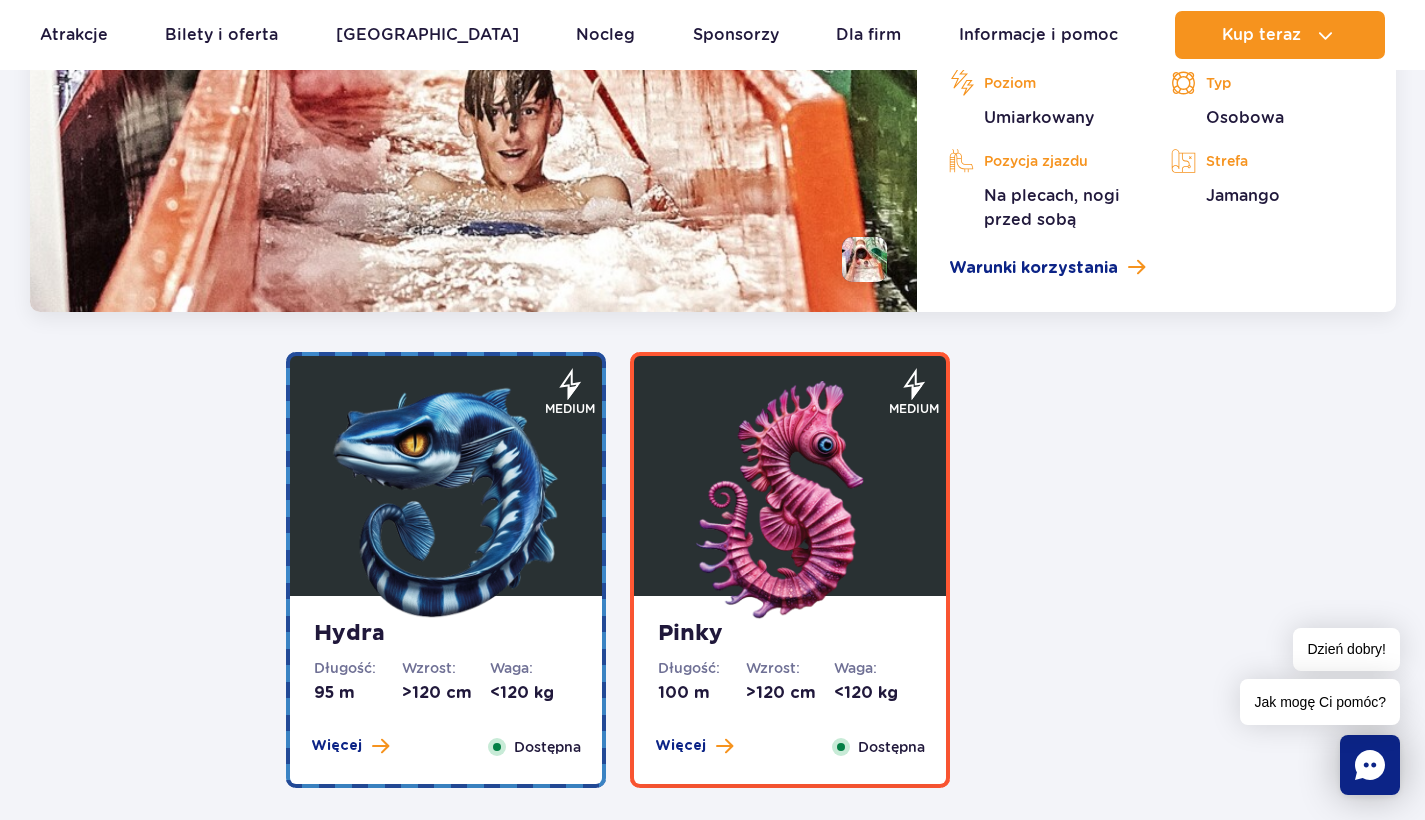 click on "95 m" at bounding box center [358, 693] 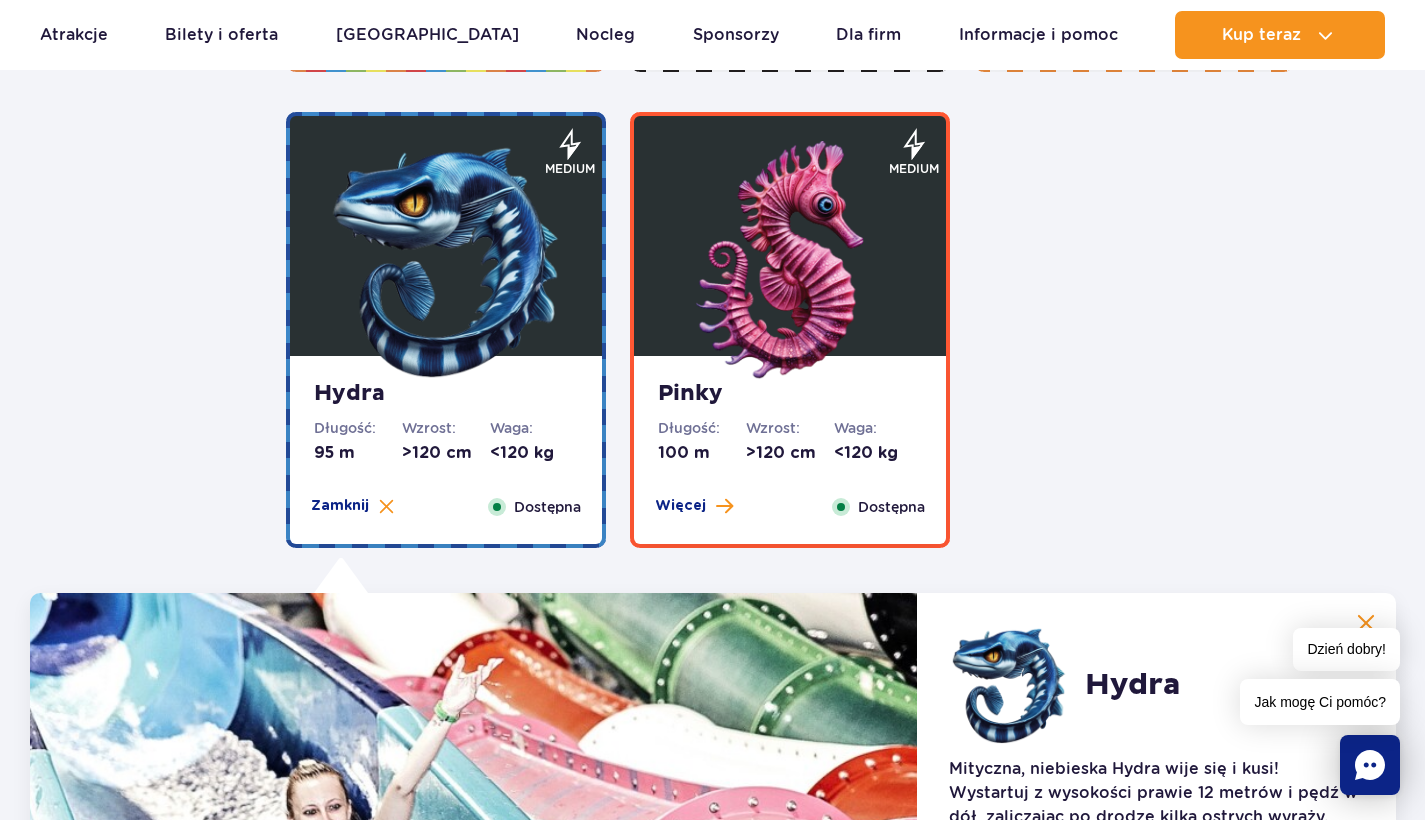 click at bounding box center (790, 261) 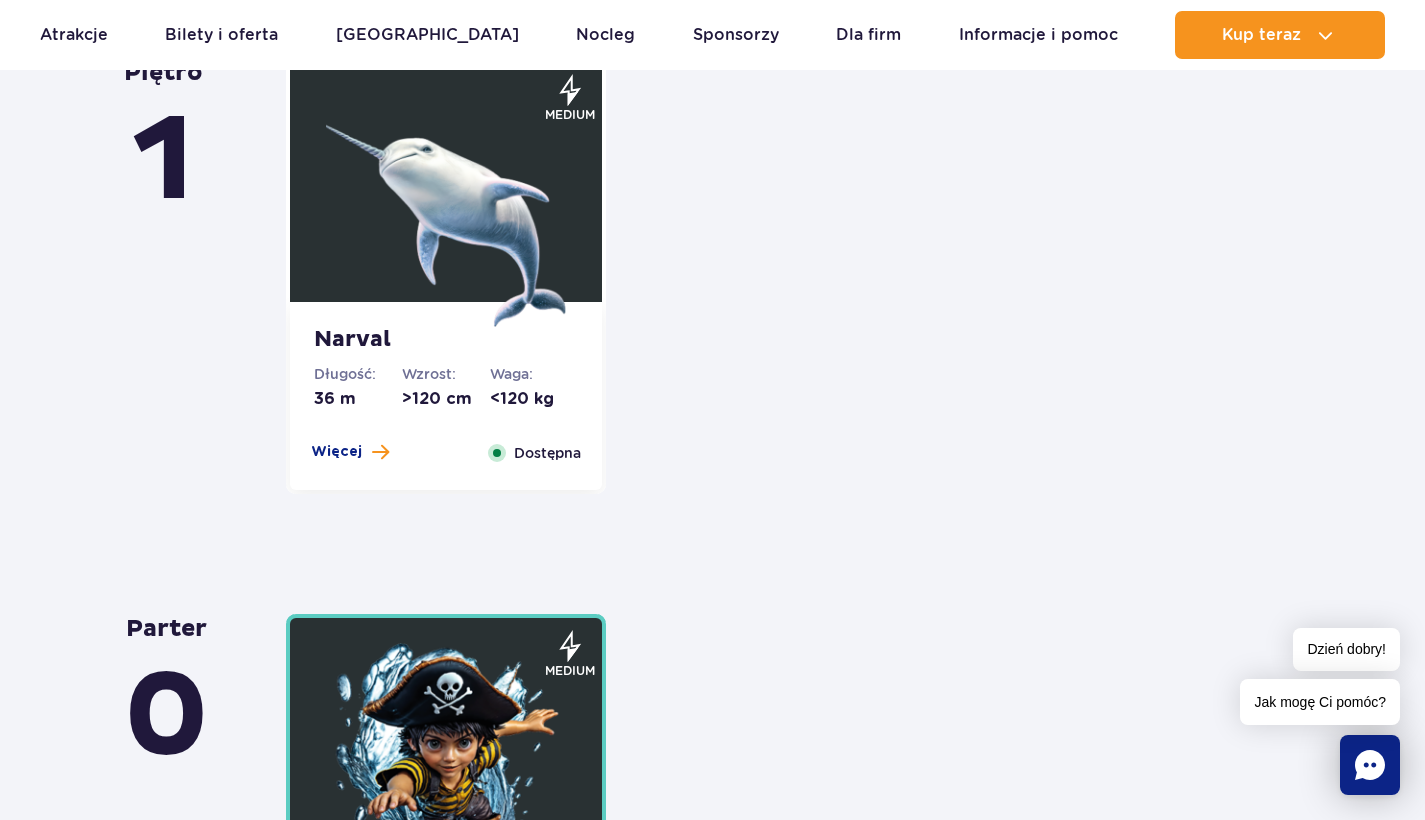 scroll, scrollTop: 4842, scrollLeft: 1, axis: both 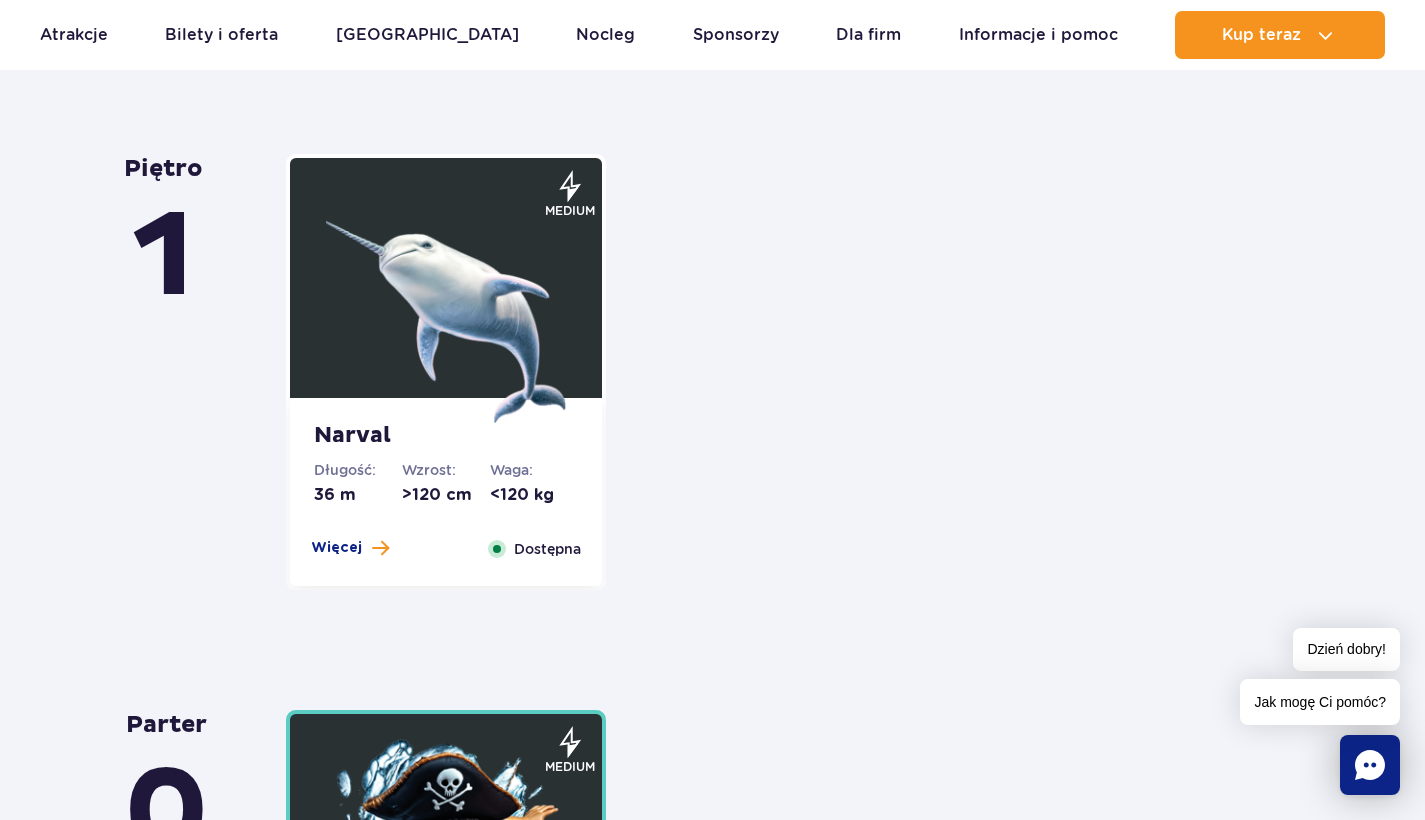 click at bounding box center (446, 303) 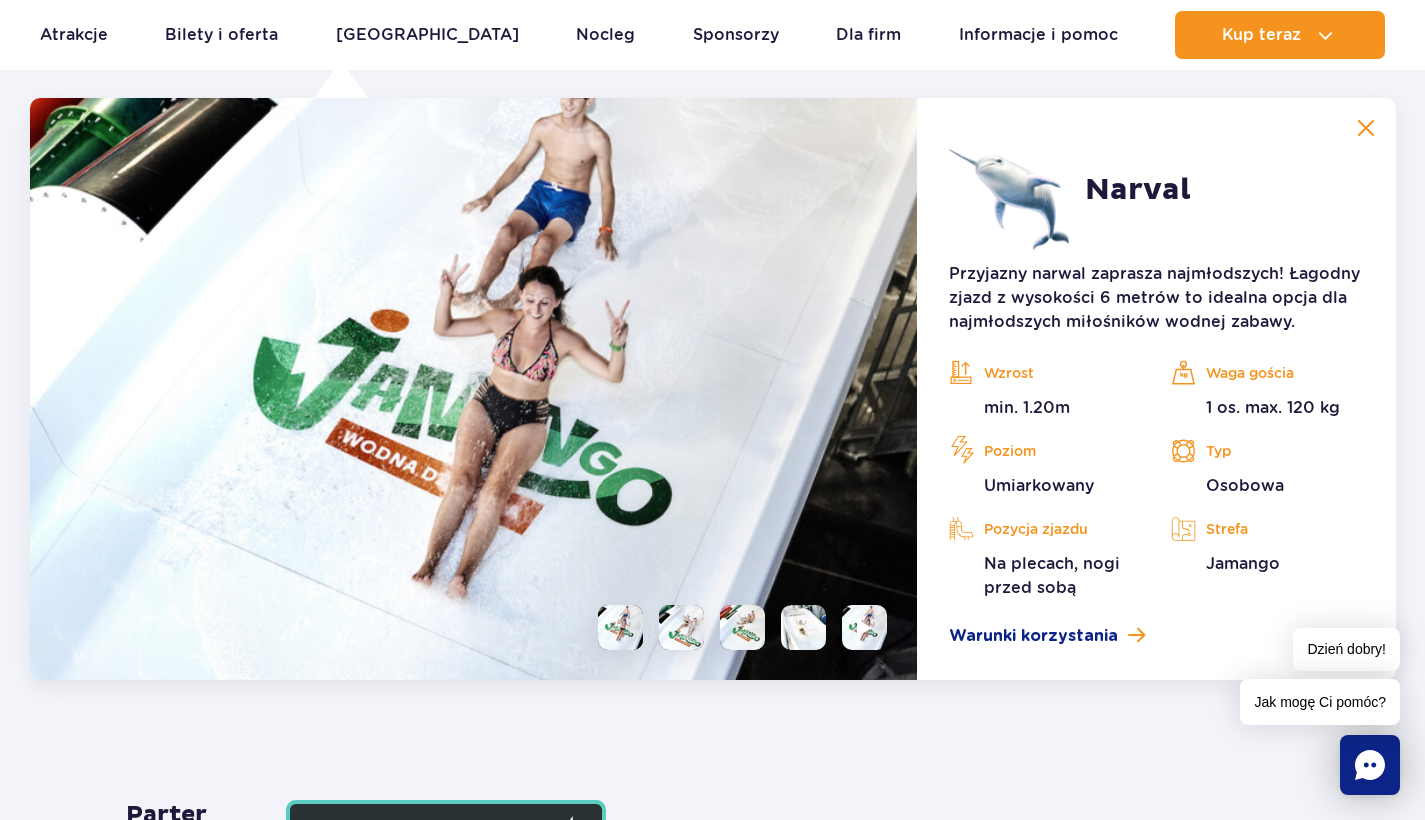 scroll, scrollTop: 4677, scrollLeft: 0, axis: vertical 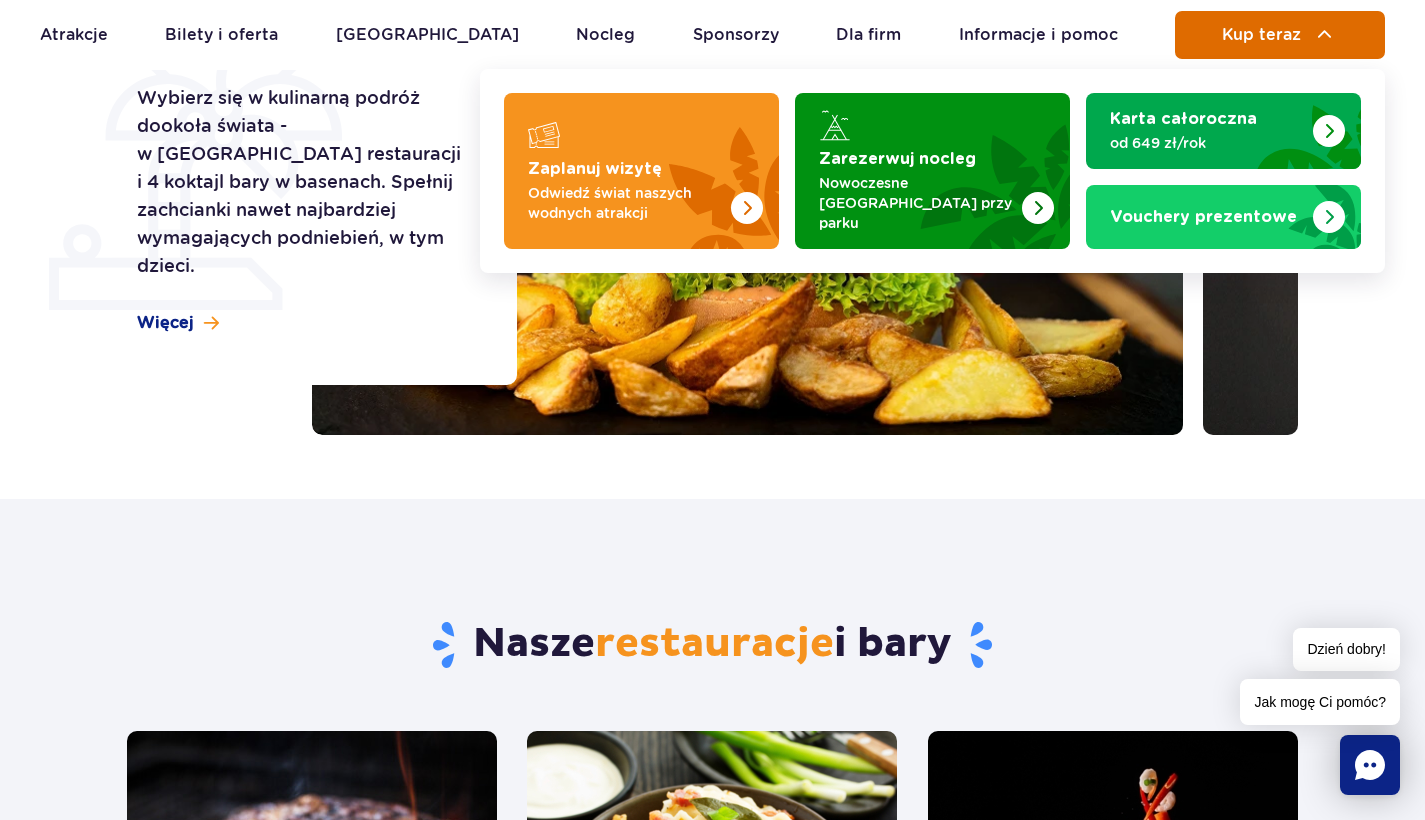 click on "Kup teraz" at bounding box center (1261, 35) 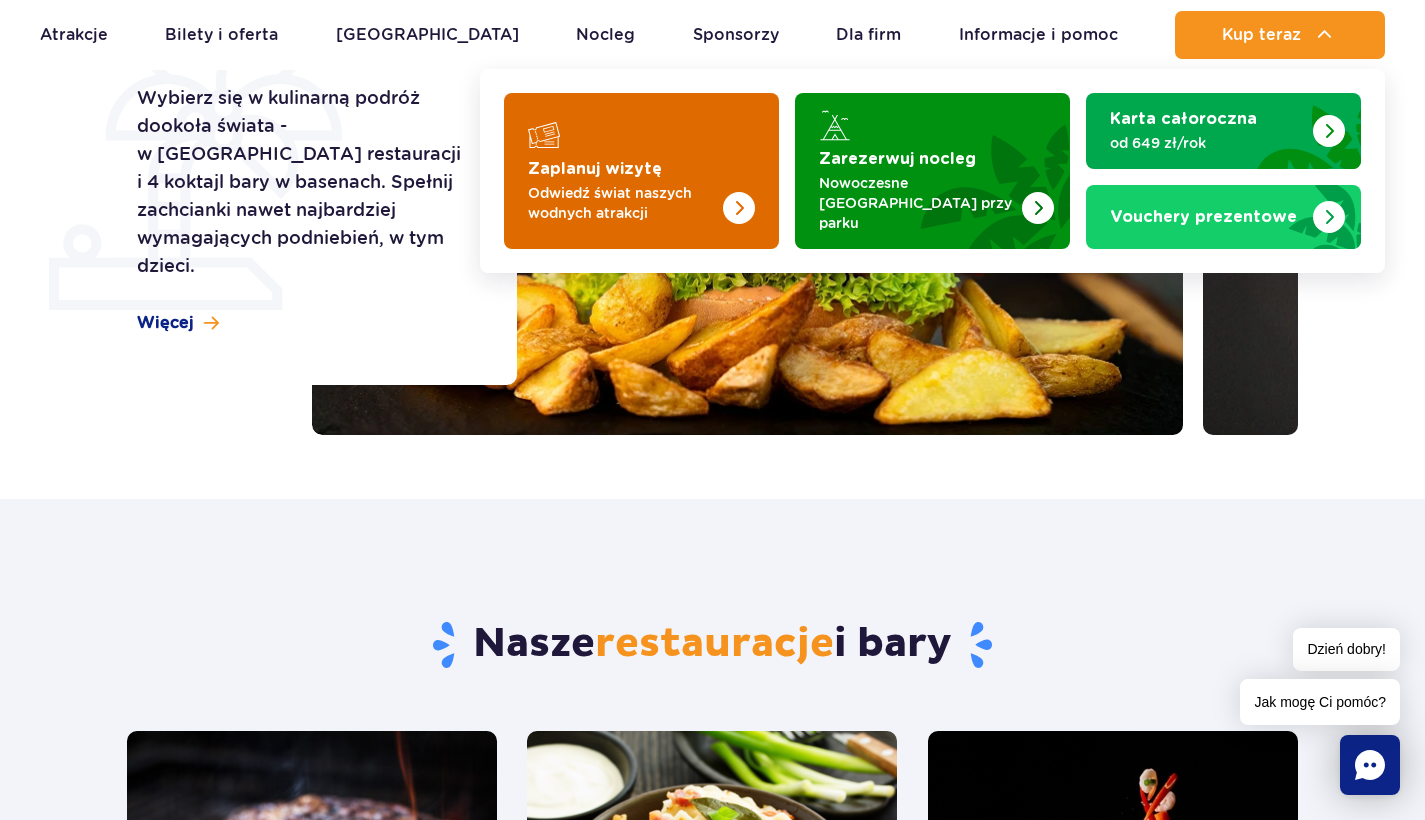 click at bounding box center (641, 171) 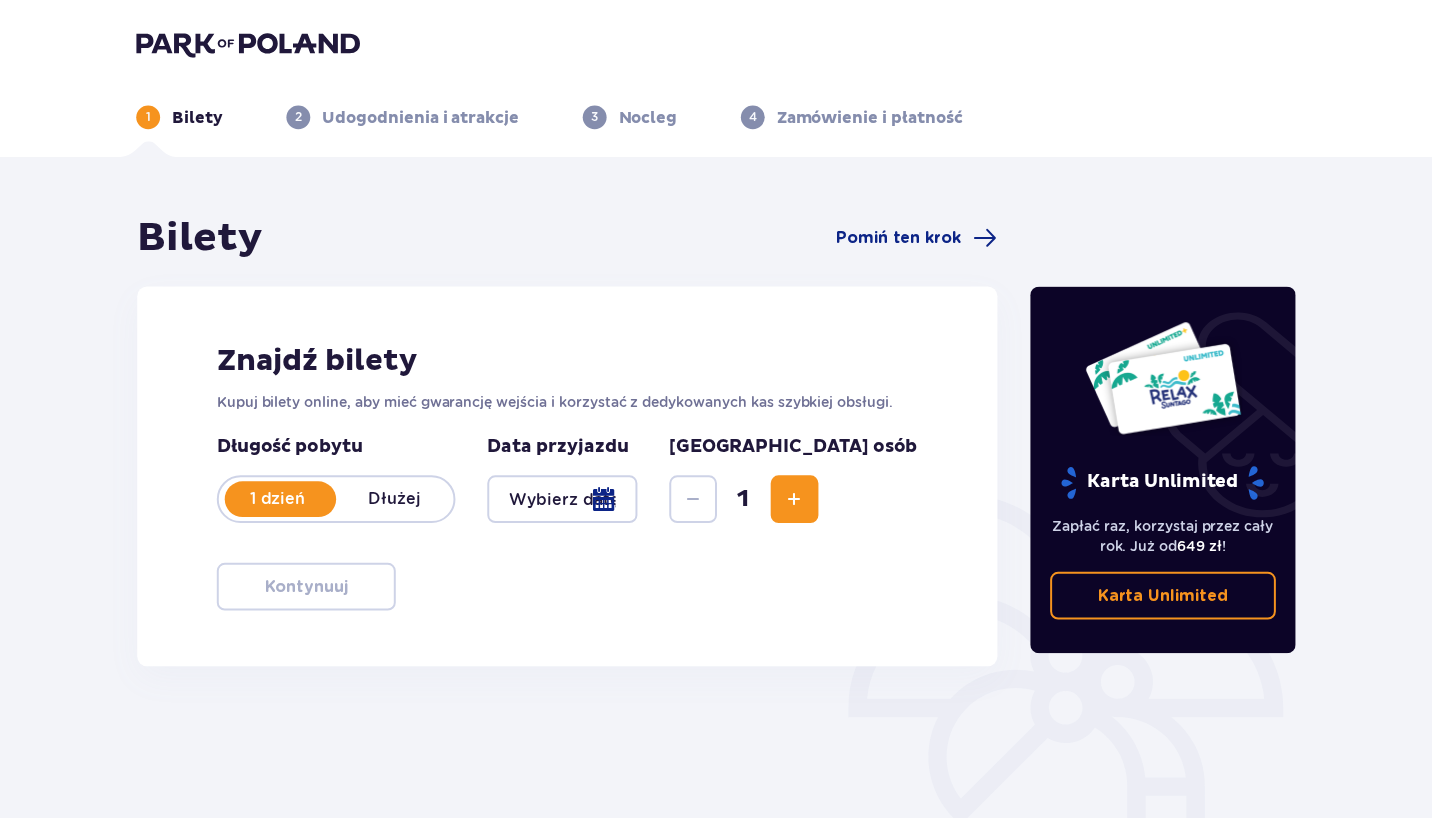 scroll, scrollTop: 0, scrollLeft: 0, axis: both 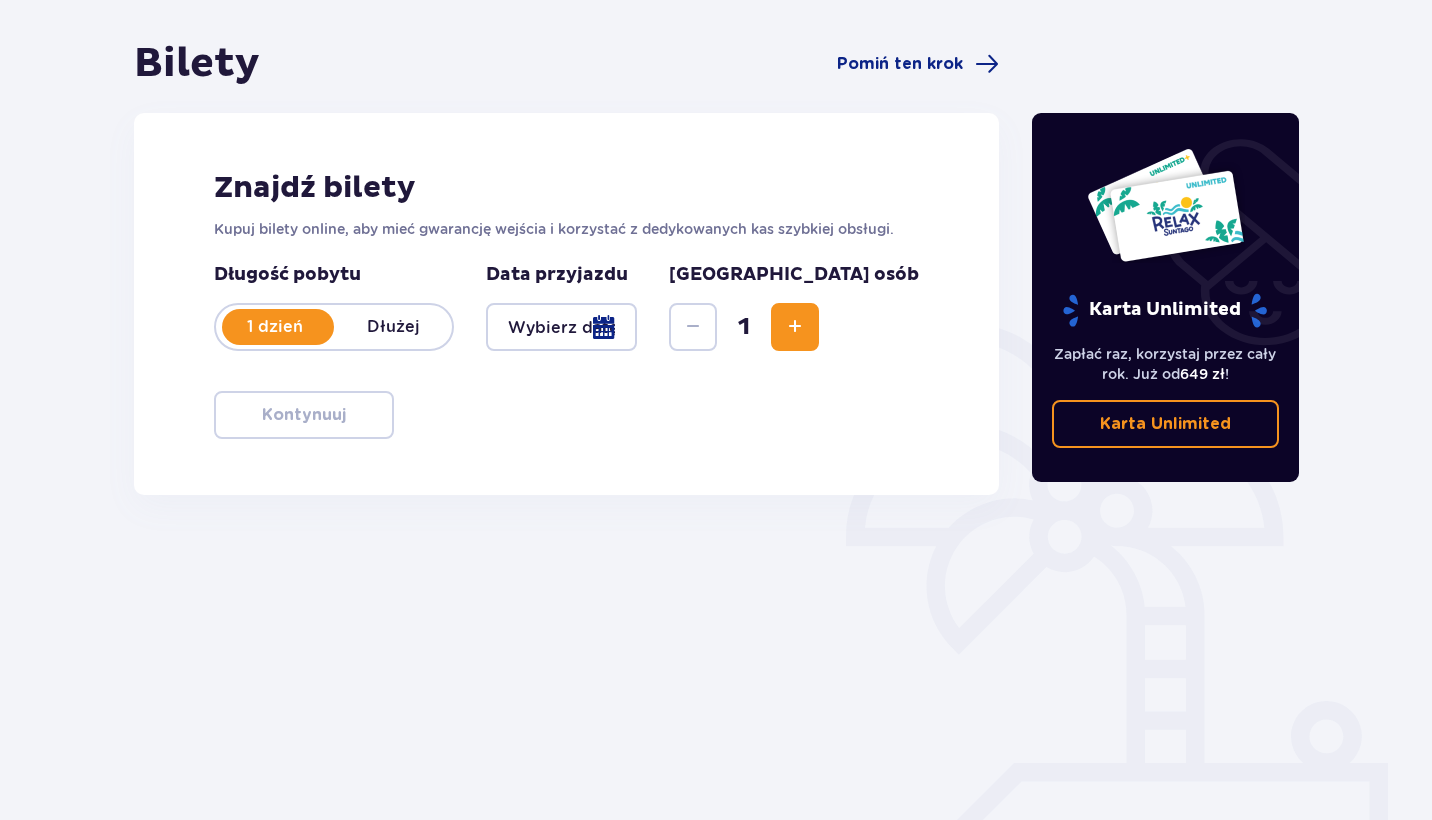 click at bounding box center [795, 327] 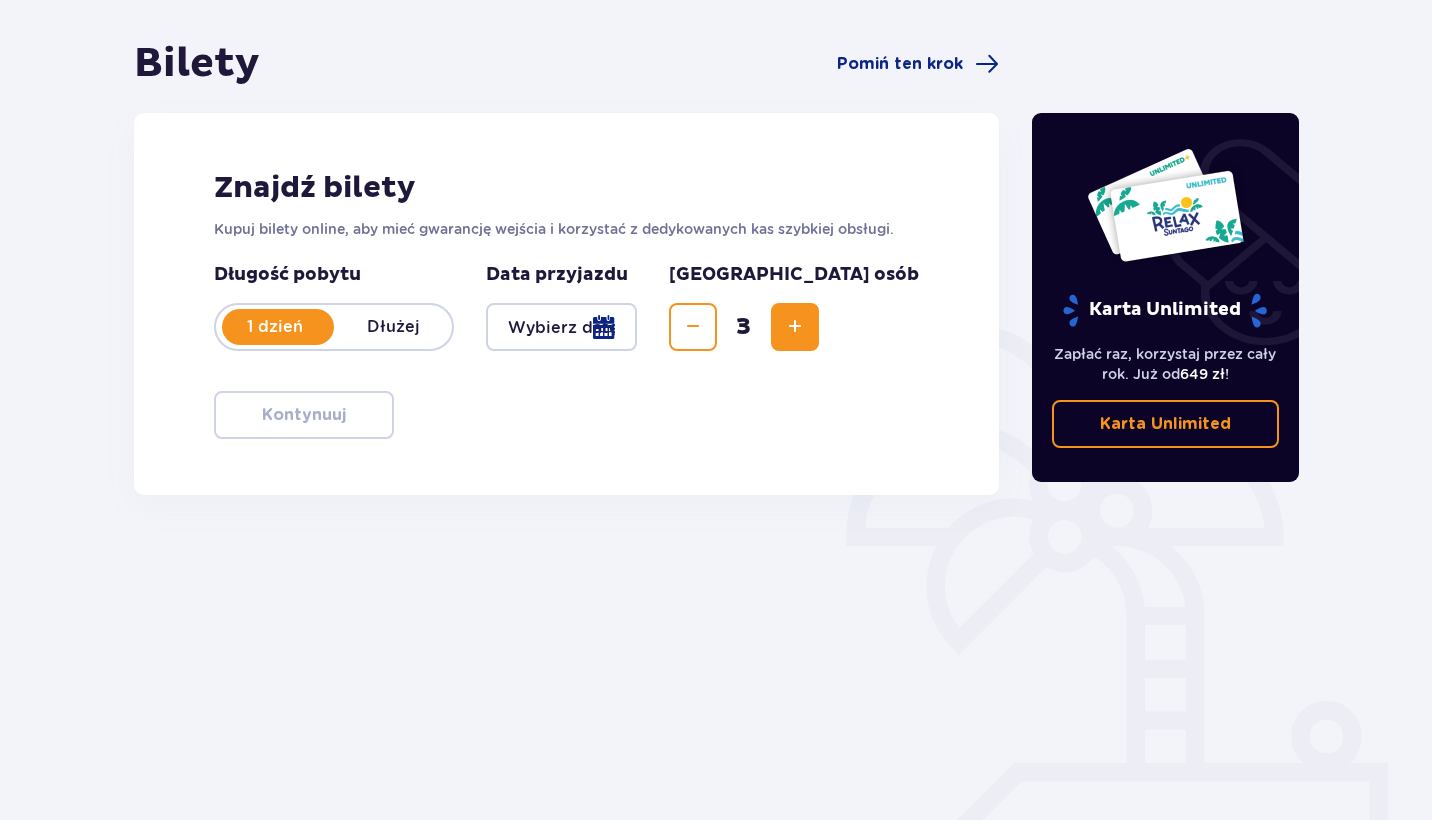 click at bounding box center (795, 327) 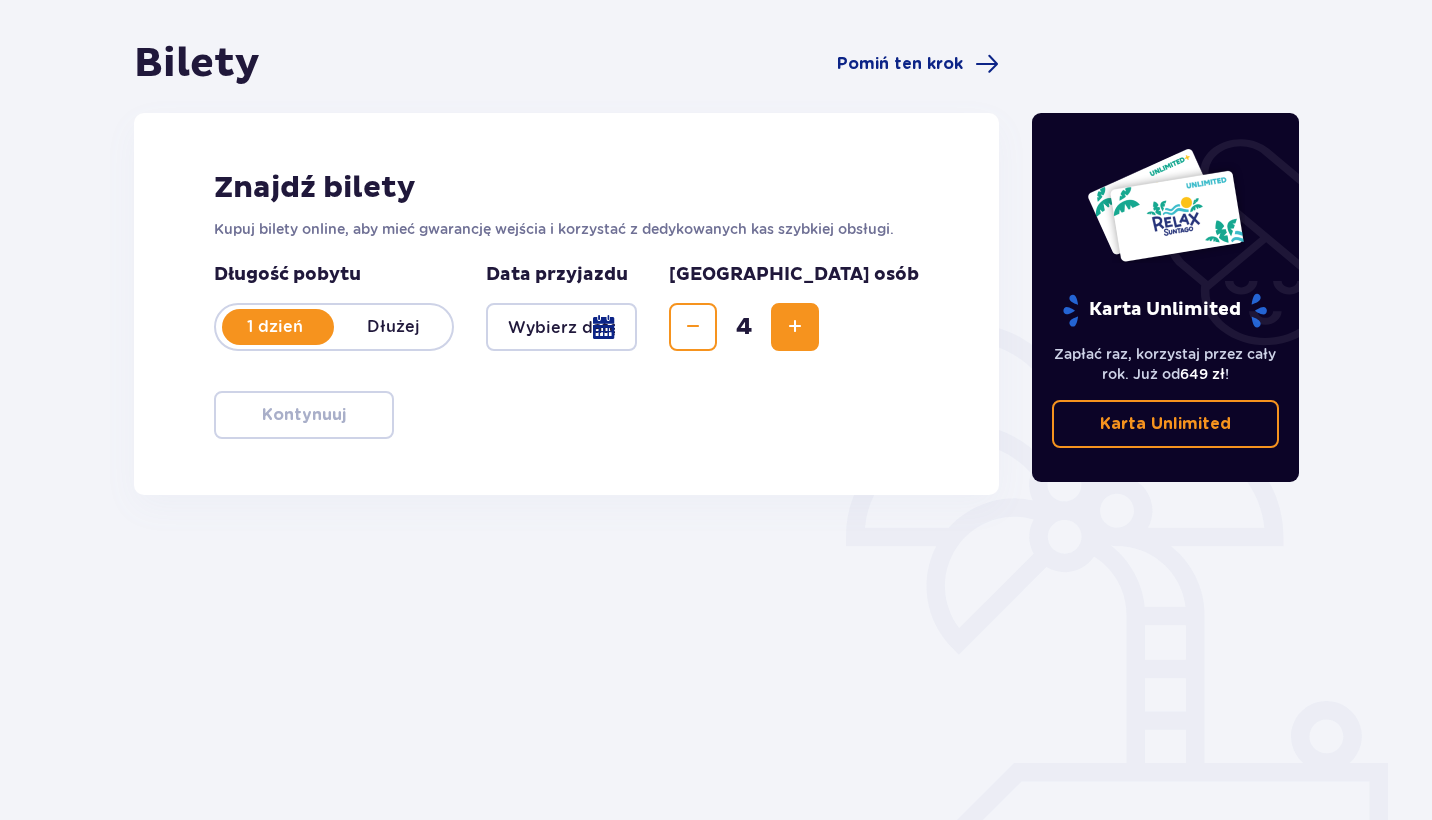 click at bounding box center [561, 327] 